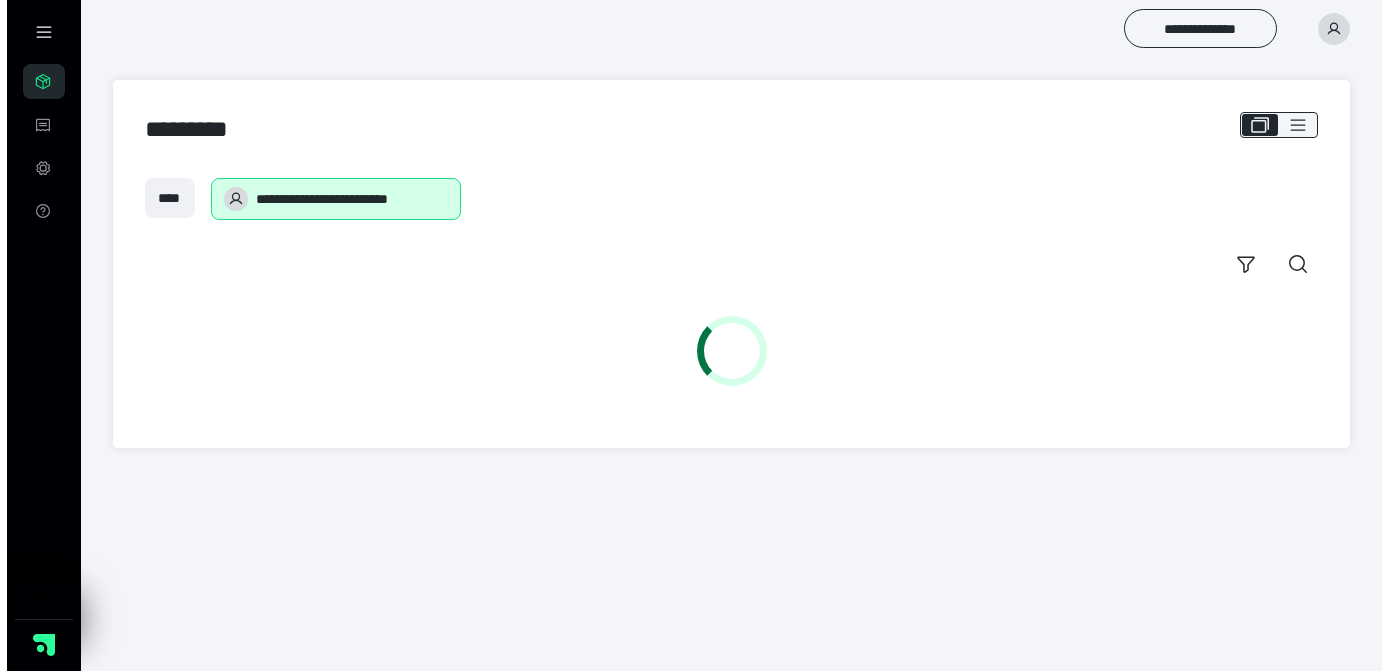 scroll, scrollTop: 0, scrollLeft: 0, axis: both 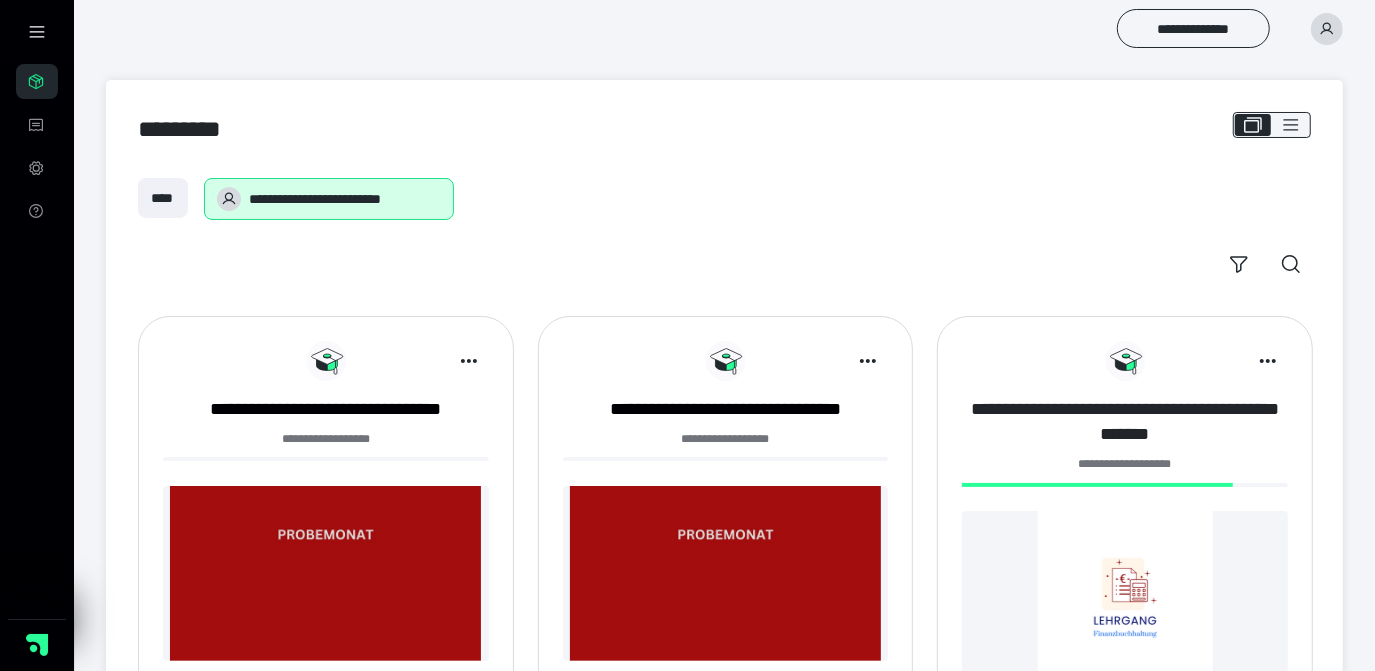 click on "**********" at bounding box center (1125, 422) 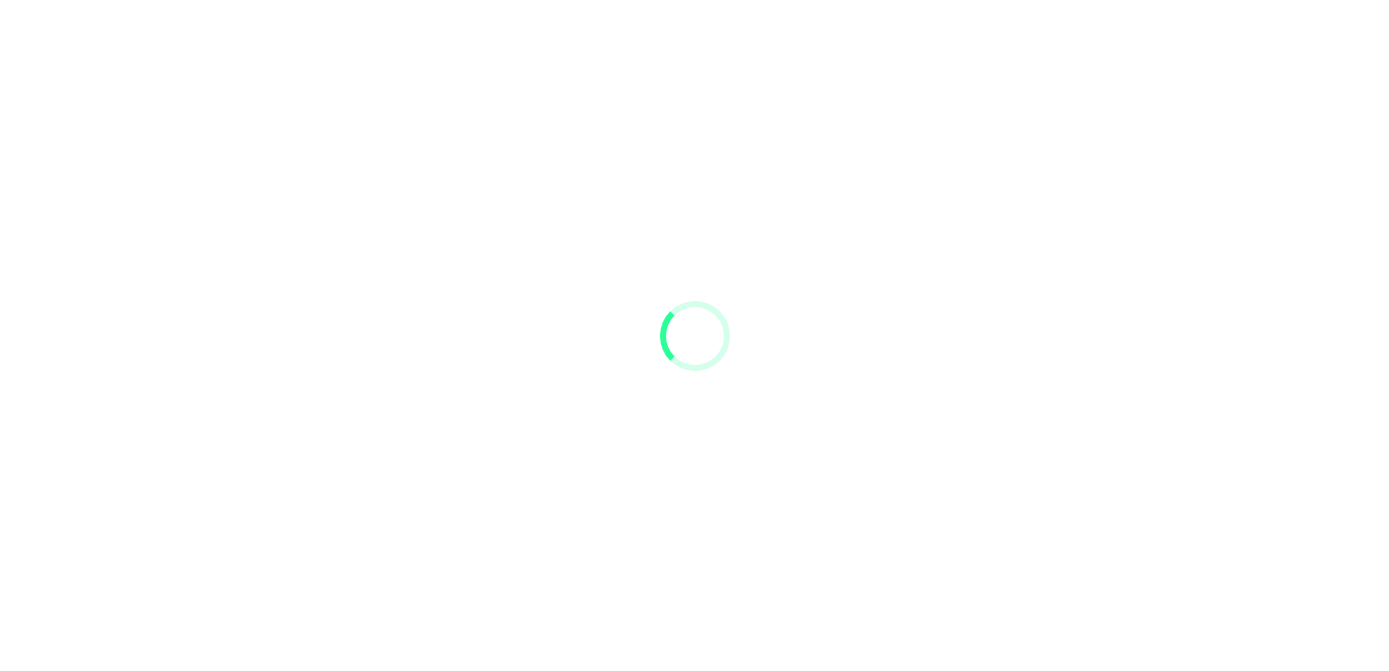 scroll, scrollTop: 0, scrollLeft: 0, axis: both 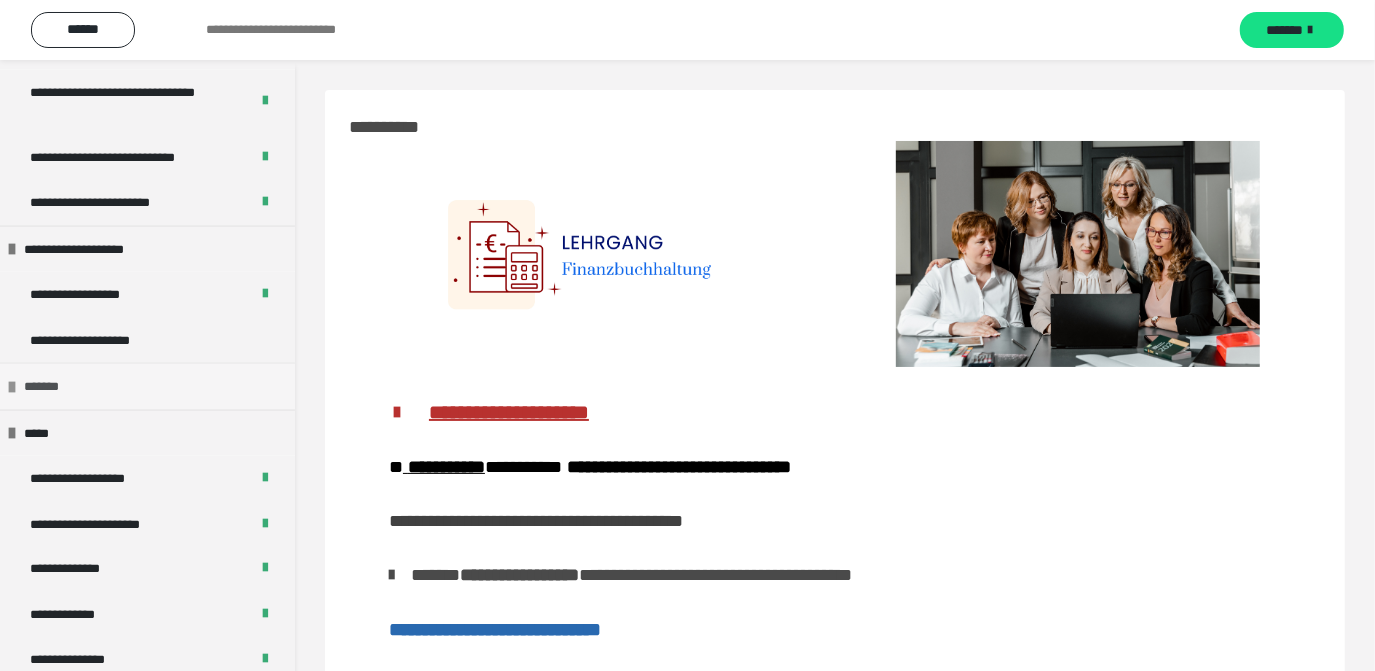 click at bounding box center (12, 387) 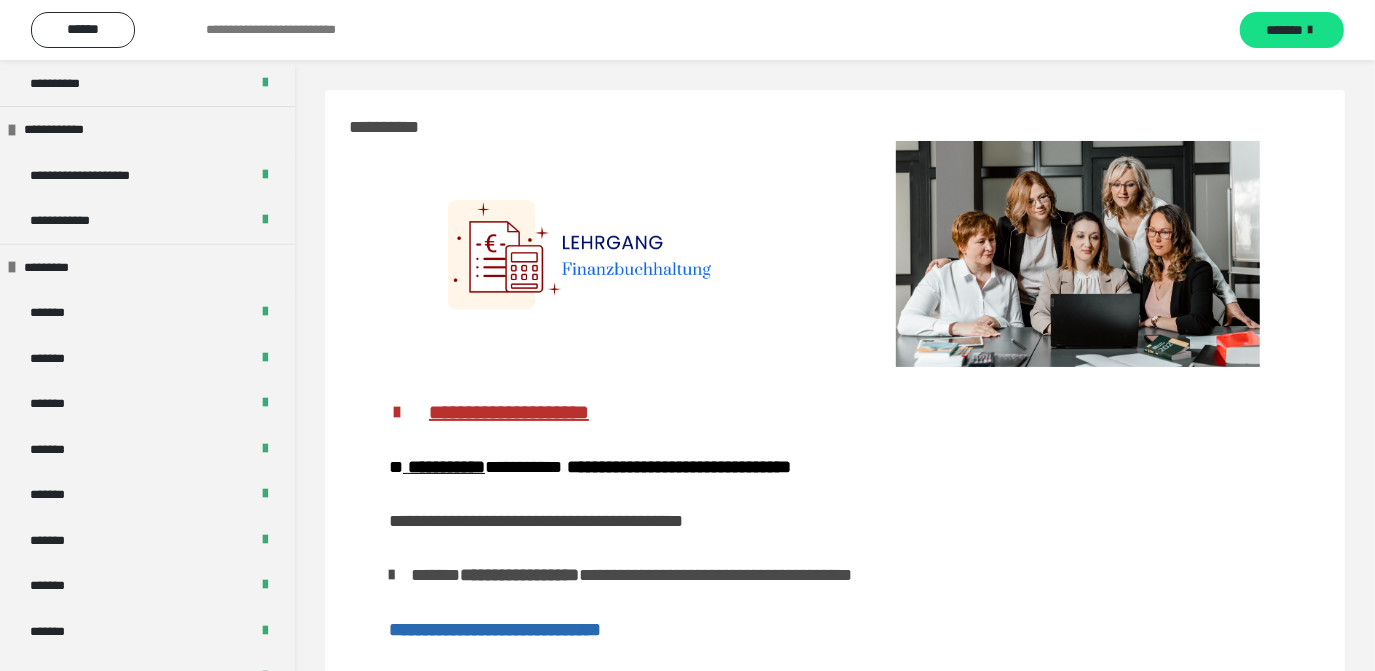 scroll, scrollTop: 363, scrollLeft: 0, axis: vertical 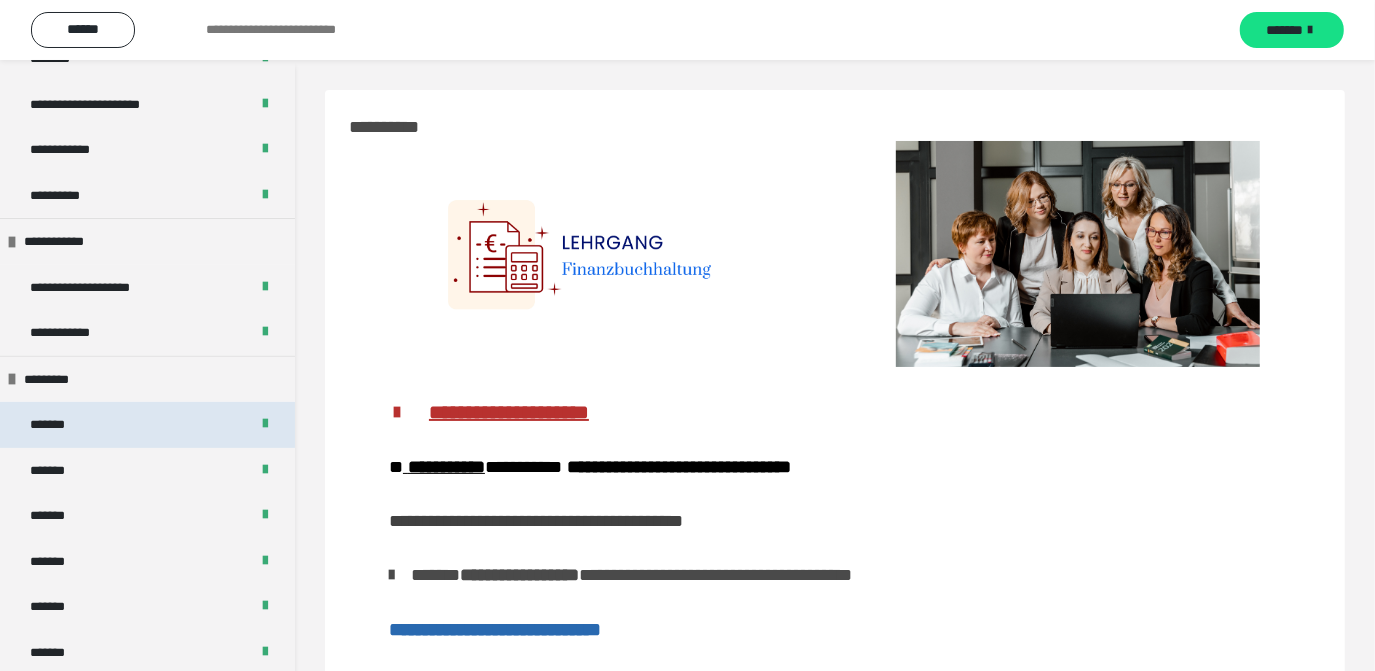 click on "*******" at bounding box center [147, 425] 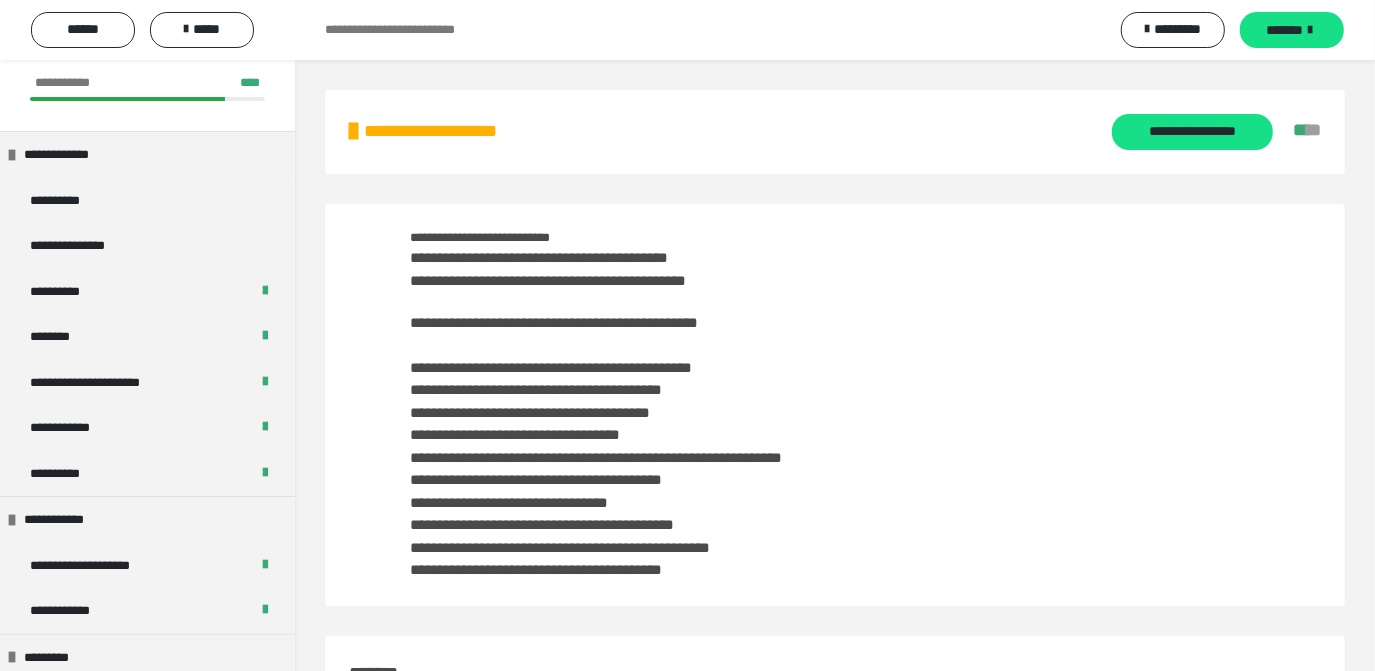 scroll, scrollTop: 0, scrollLeft: 0, axis: both 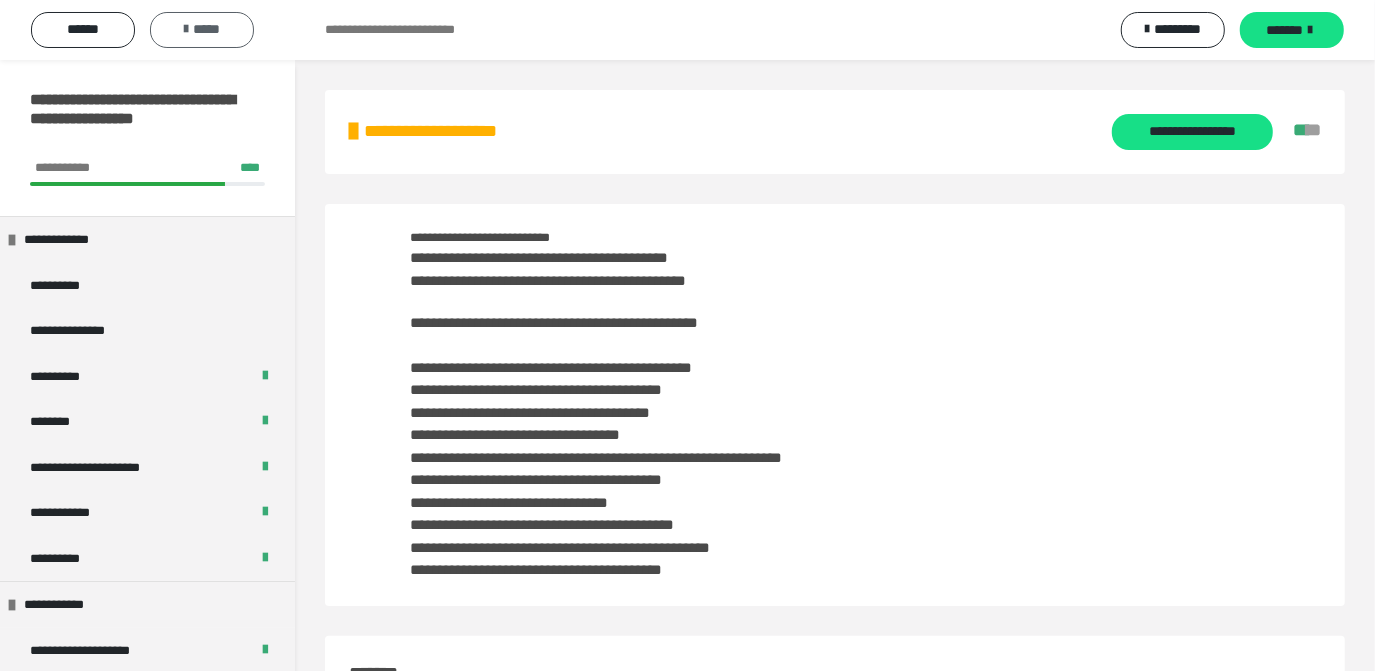 click on "*****" at bounding box center [202, 29] 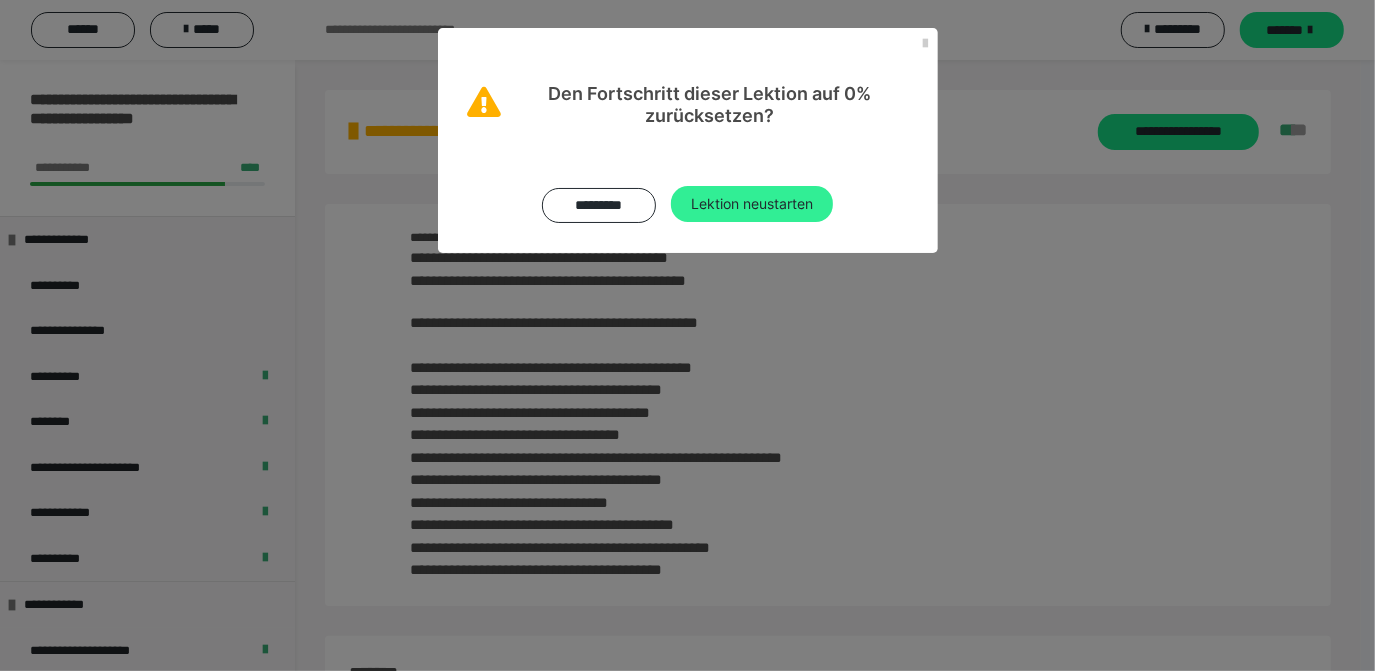 click on "Lektion neustarten" at bounding box center (752, 204) 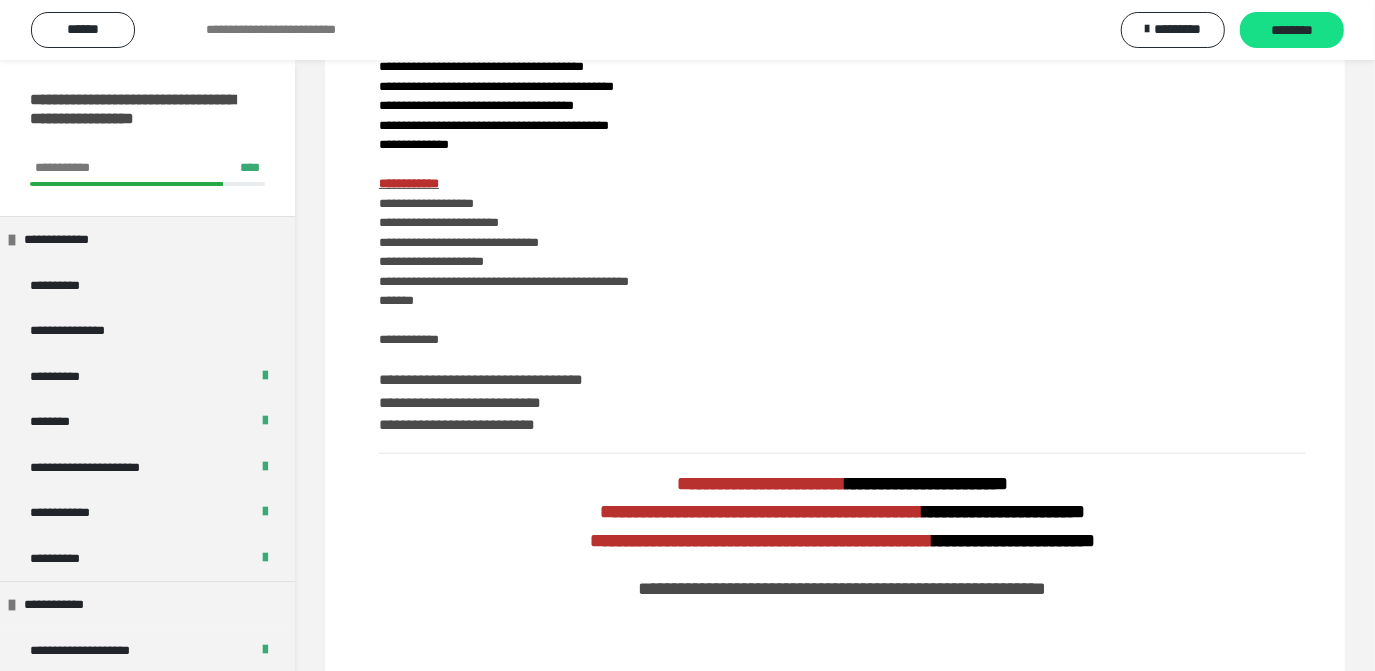 scroll, scrollTop: 0, scrollLeft: 0, axis: both 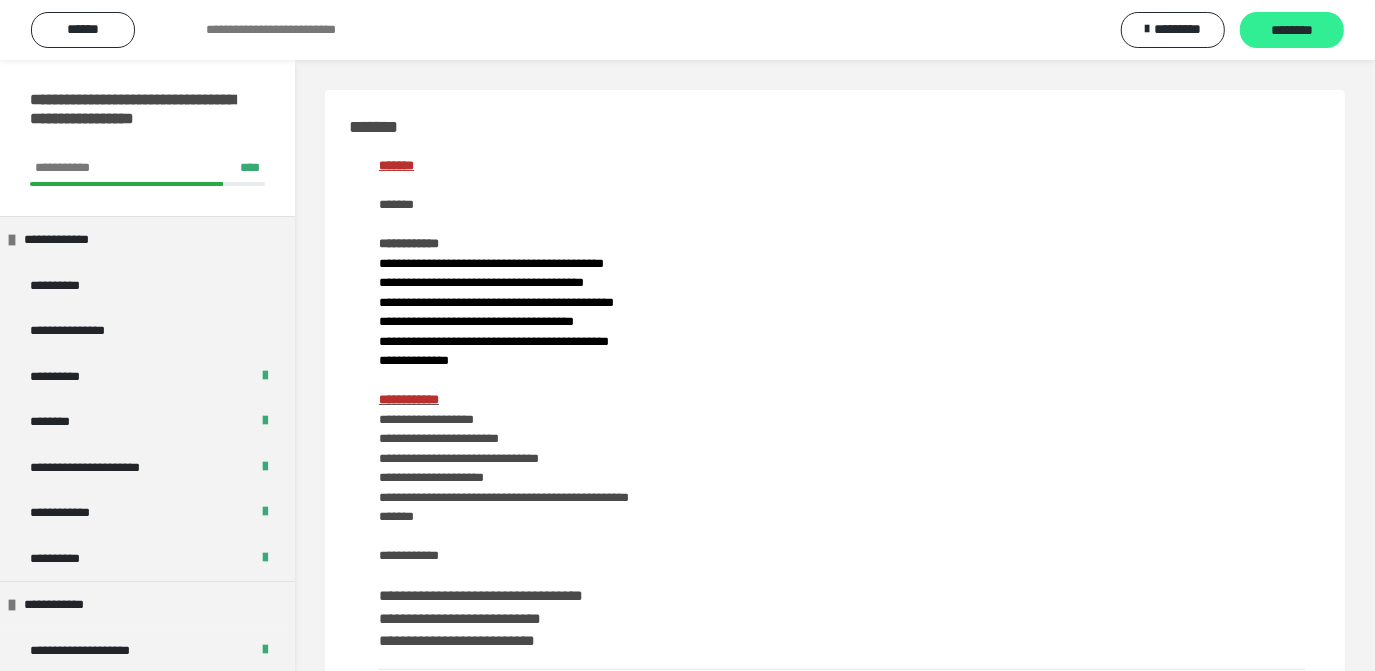 click on "********" at bounding box center (1292, 31) 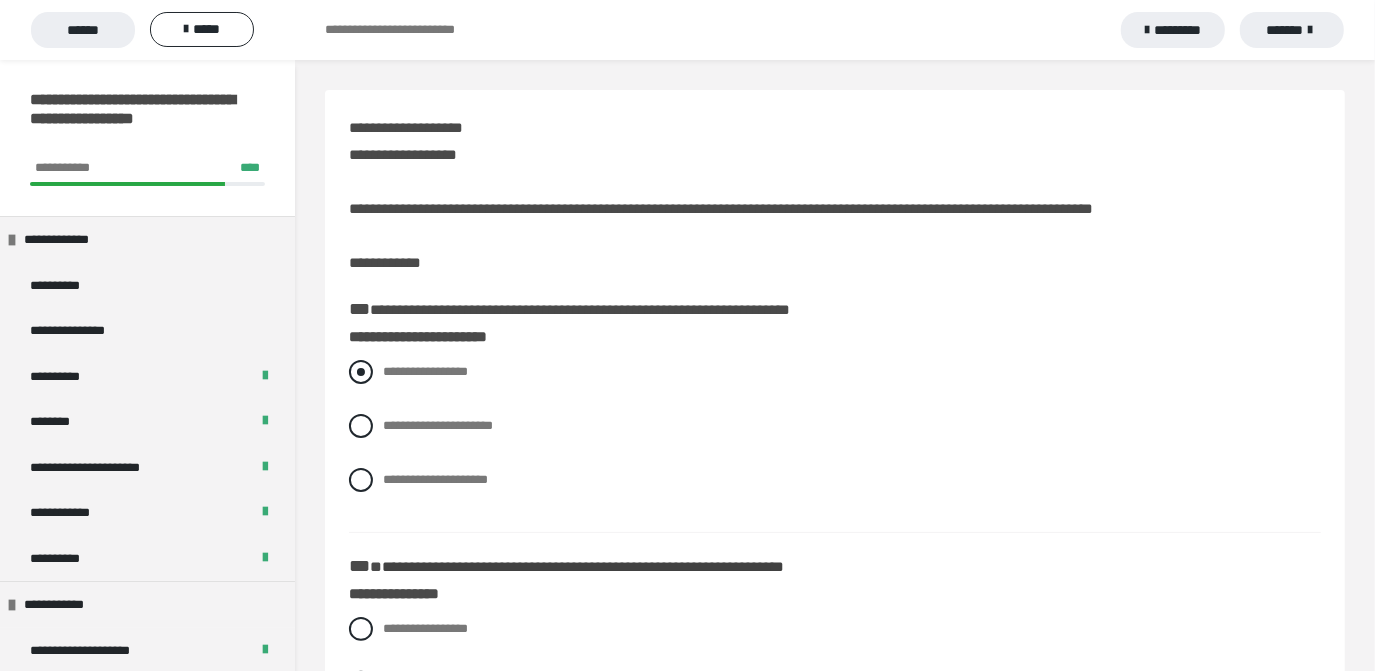 click at bounding box center [361, 372] 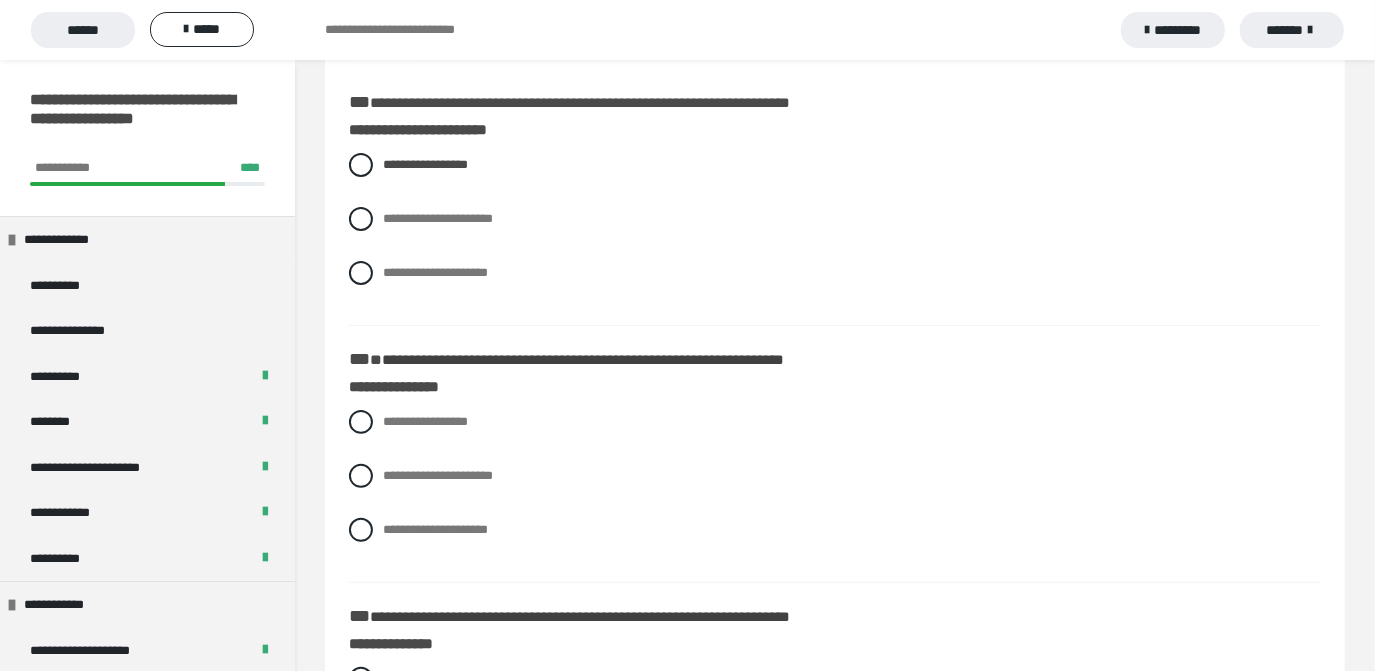scroll, scrollTop: 213, scrollLeft: 0, axis: vertical 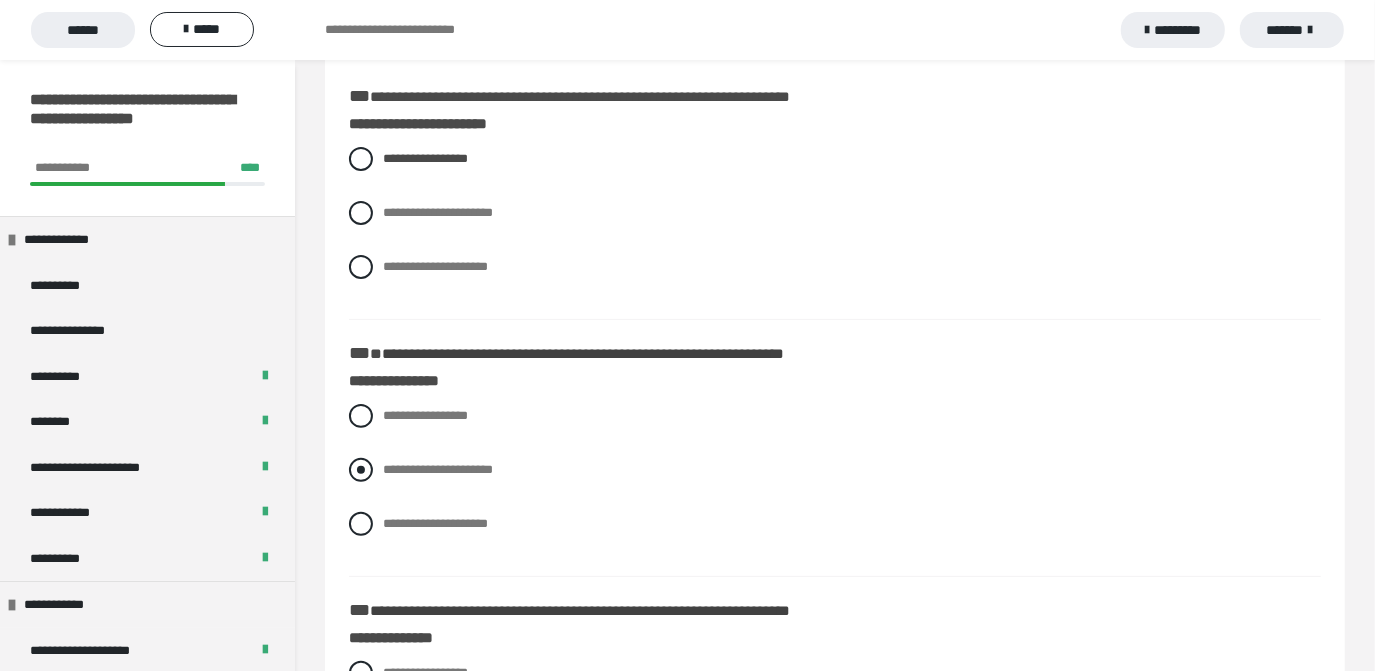 click at bounding box center [361, 470] 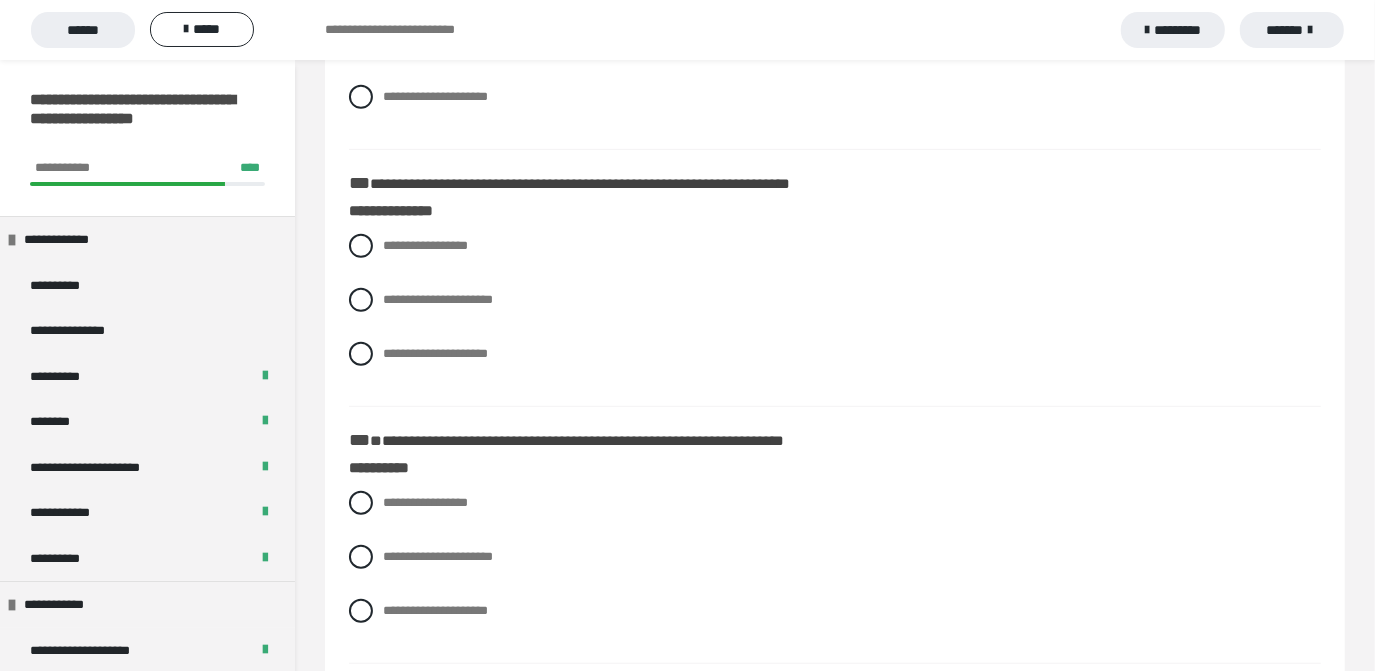 scroll, scrollTop: 650, scrollLeft: 0, axis: vertical 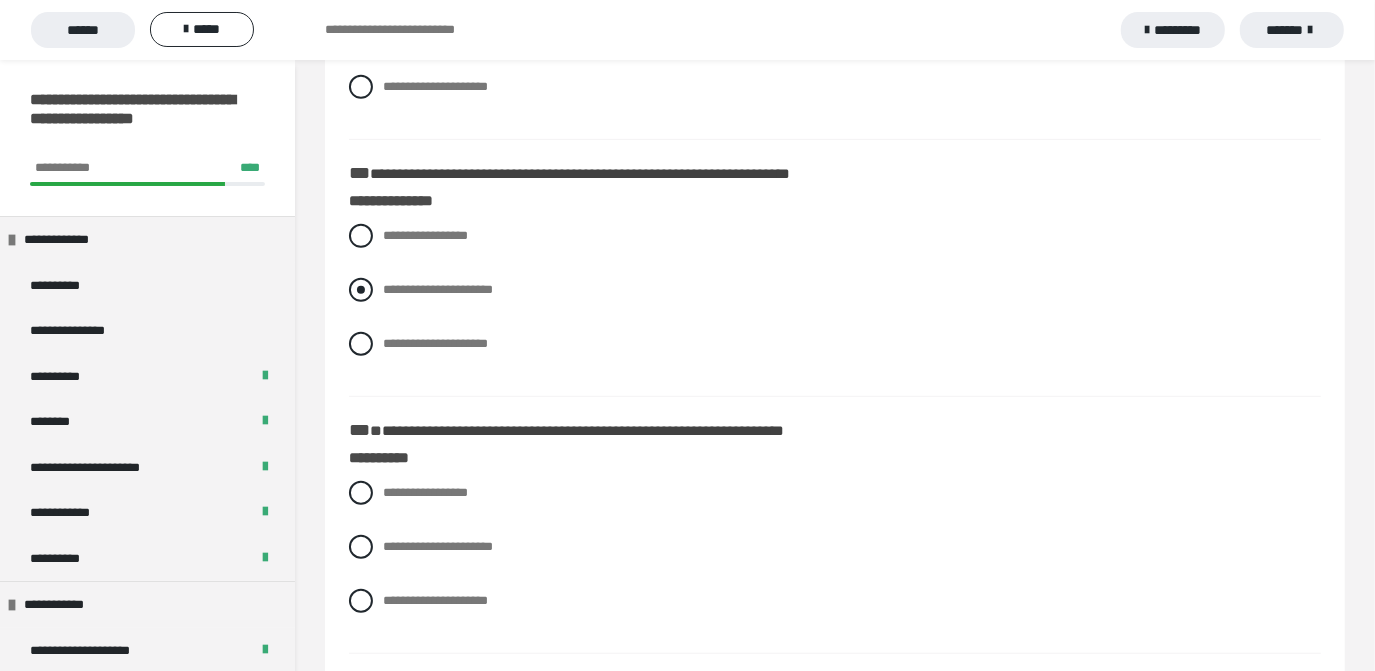 click at bounding box center [361, 290] 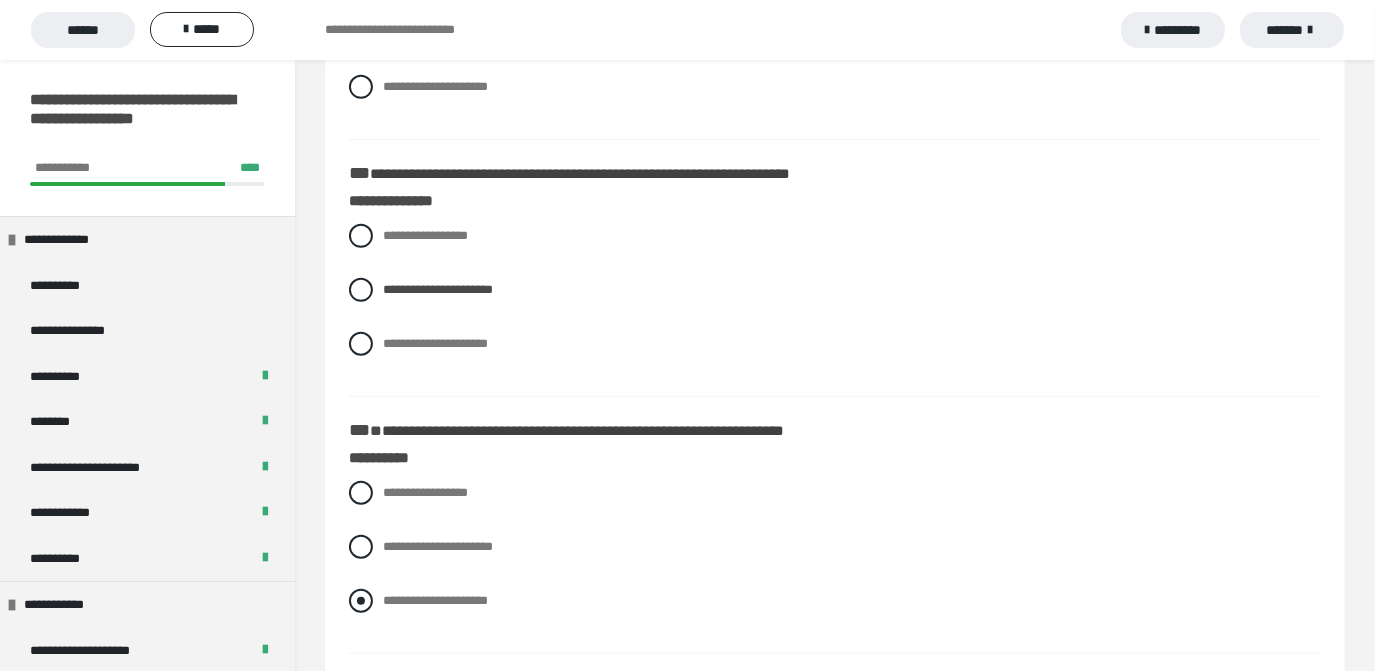 click at bounding box center [361, 601] 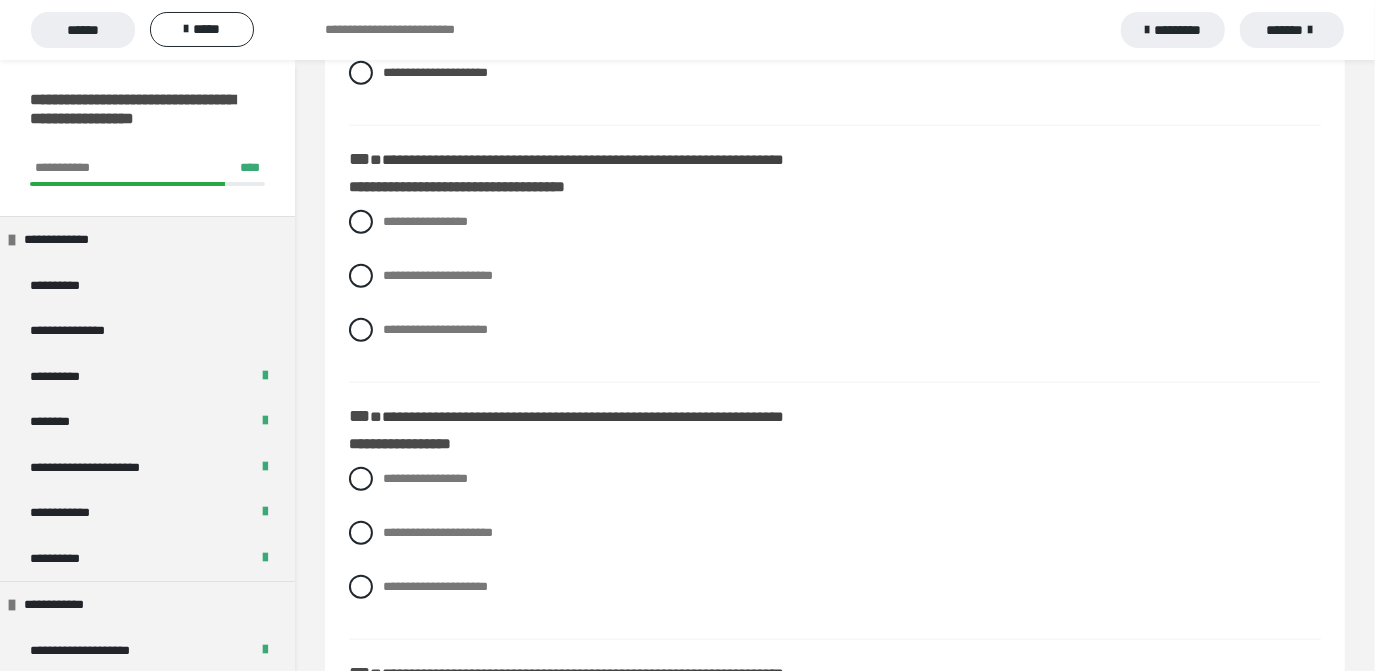 scroll, scrollTop: 1195, scrollLeft: 0, axis: vertical 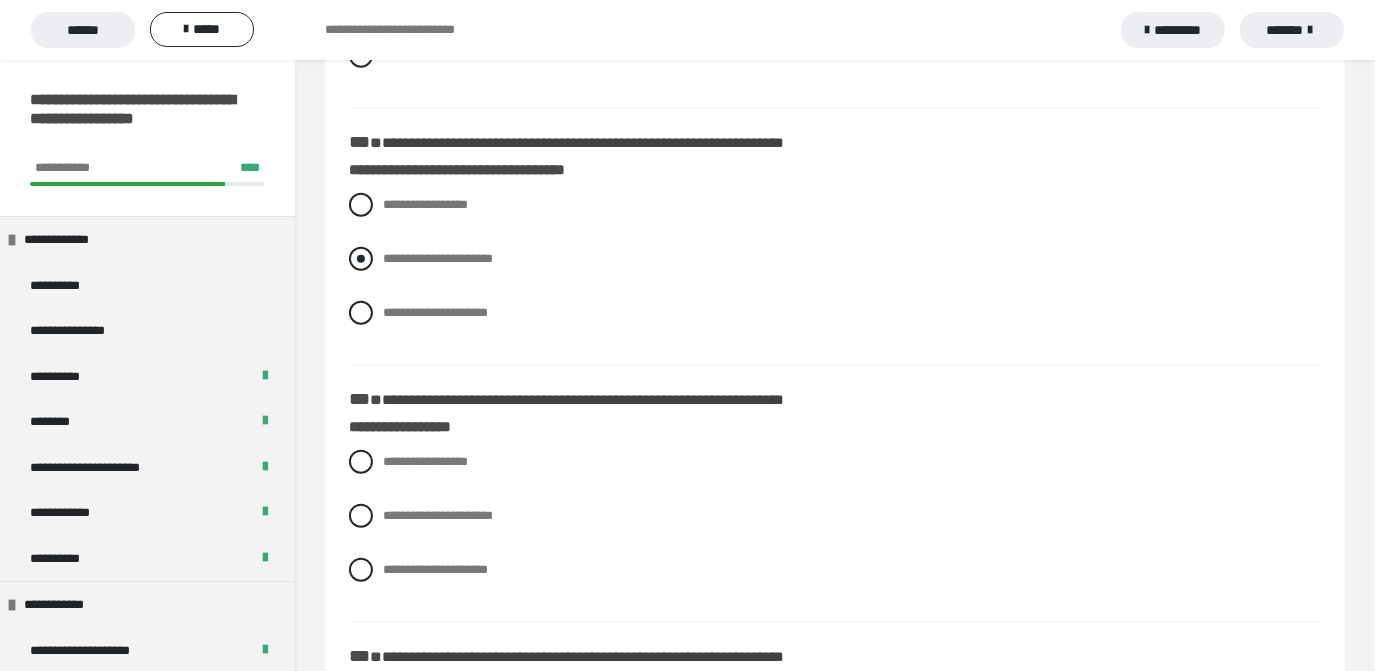 click at bounding box center (361, 259) 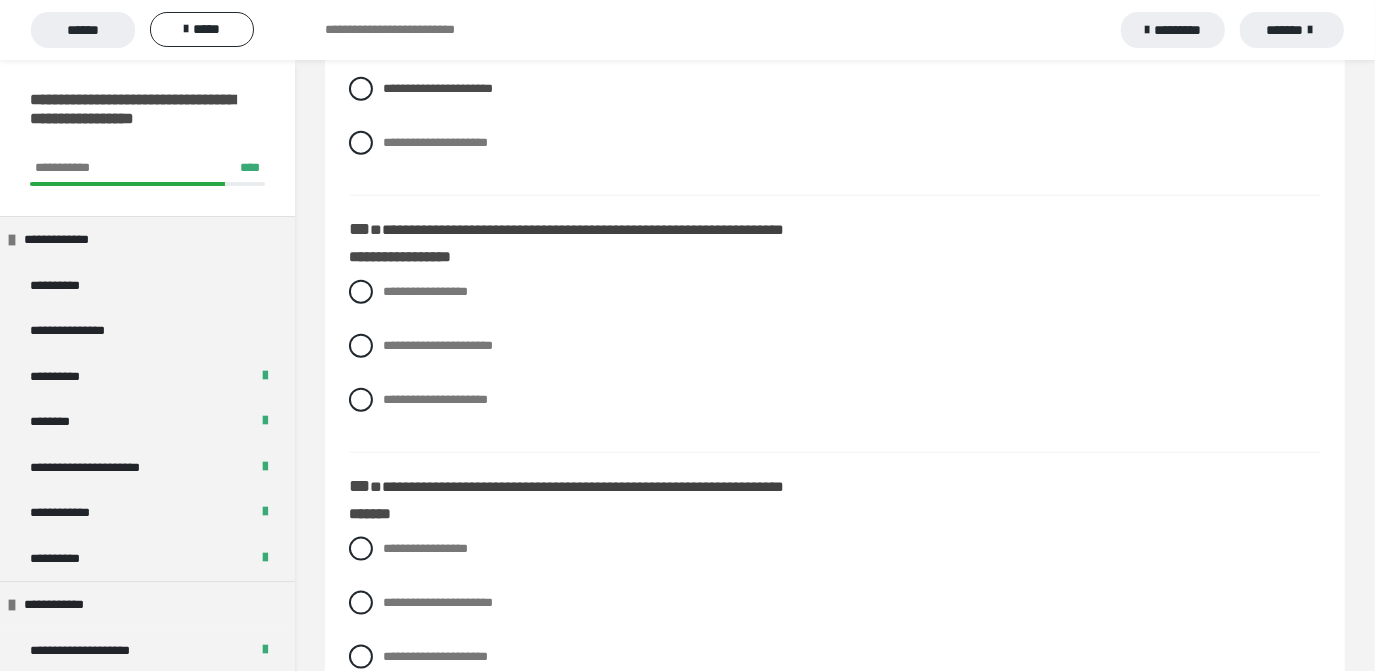 scroll, scrollTop: 1375, scrollLeft: 0, axis: vertical 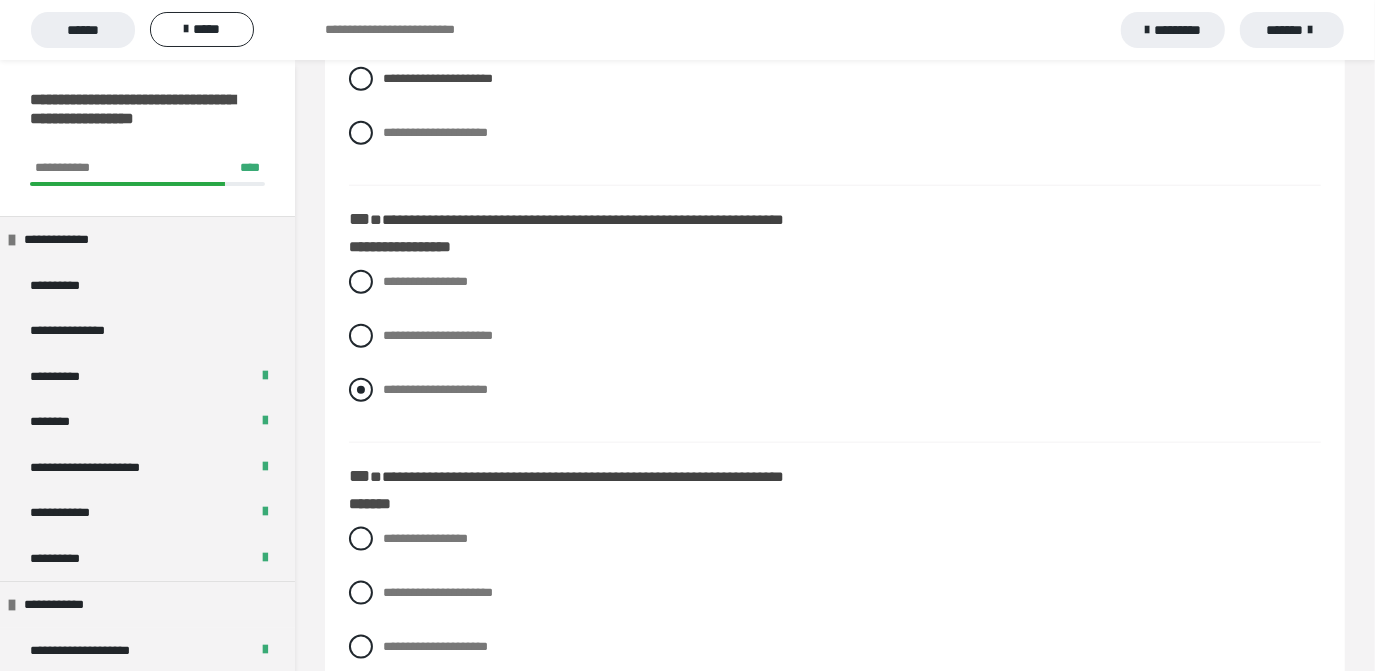 click at bounding box center (361, 390) 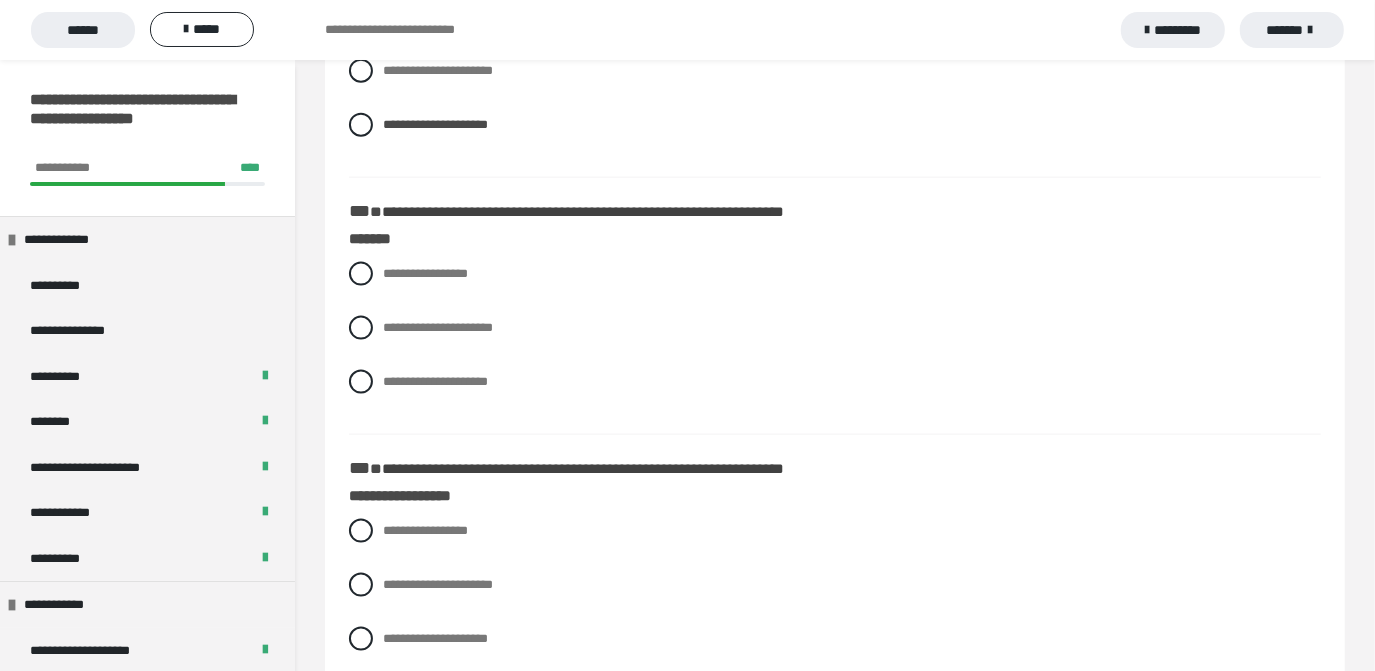 scroll, scrollTop: 1643, scrollLeft: 0, axis: vertical 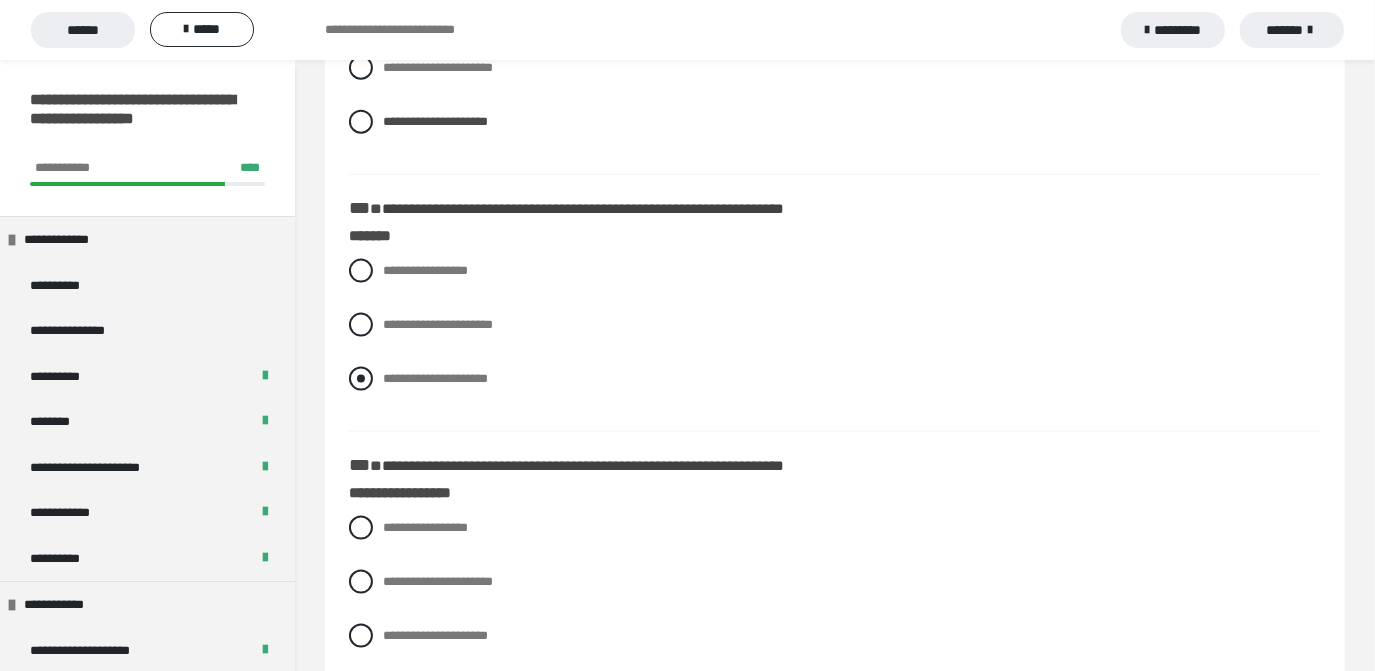 click at bounding box center (361, 379) 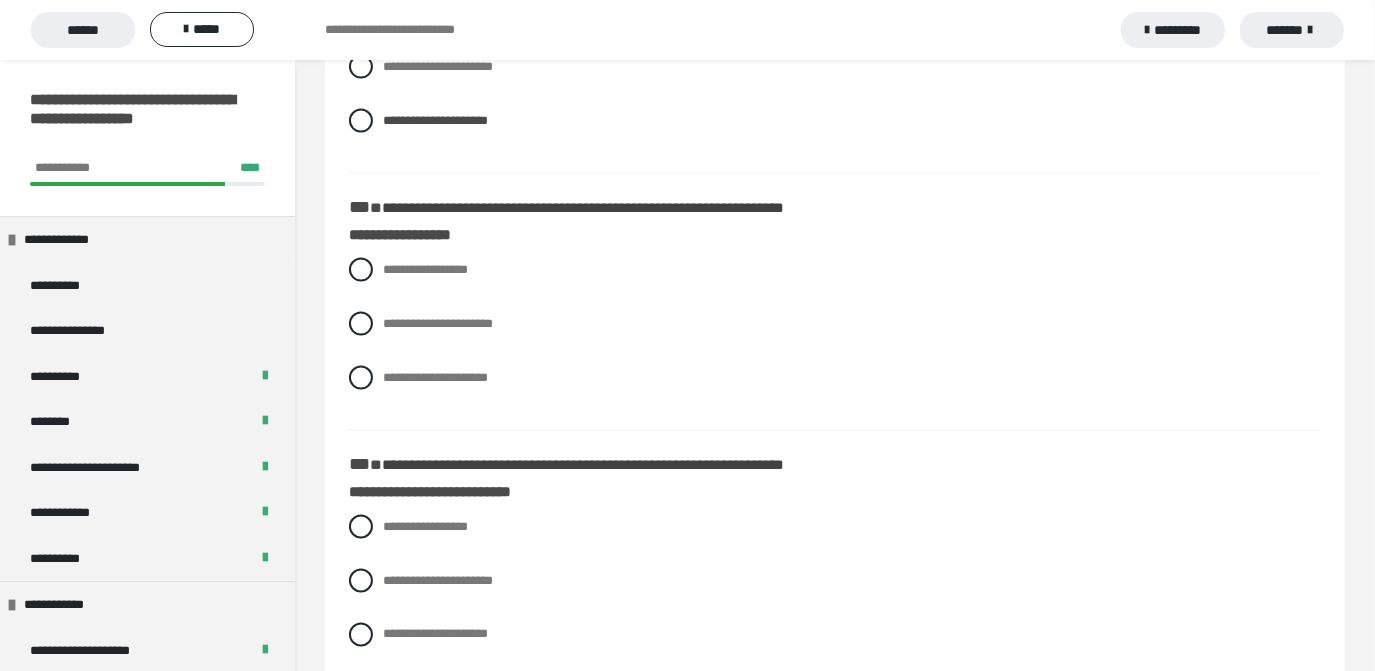 scroll, scrollTop: 1905, scrollLeft: 0, axis: vertical 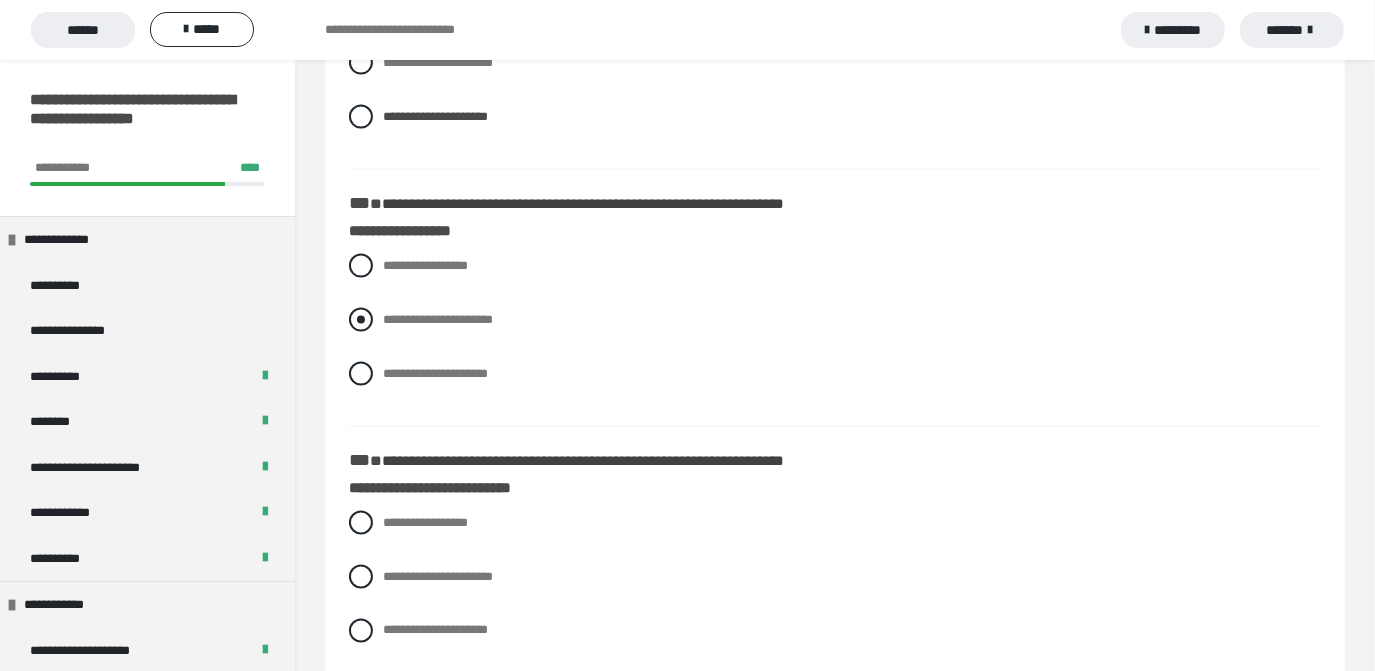 click at bounding box center (361, 320) 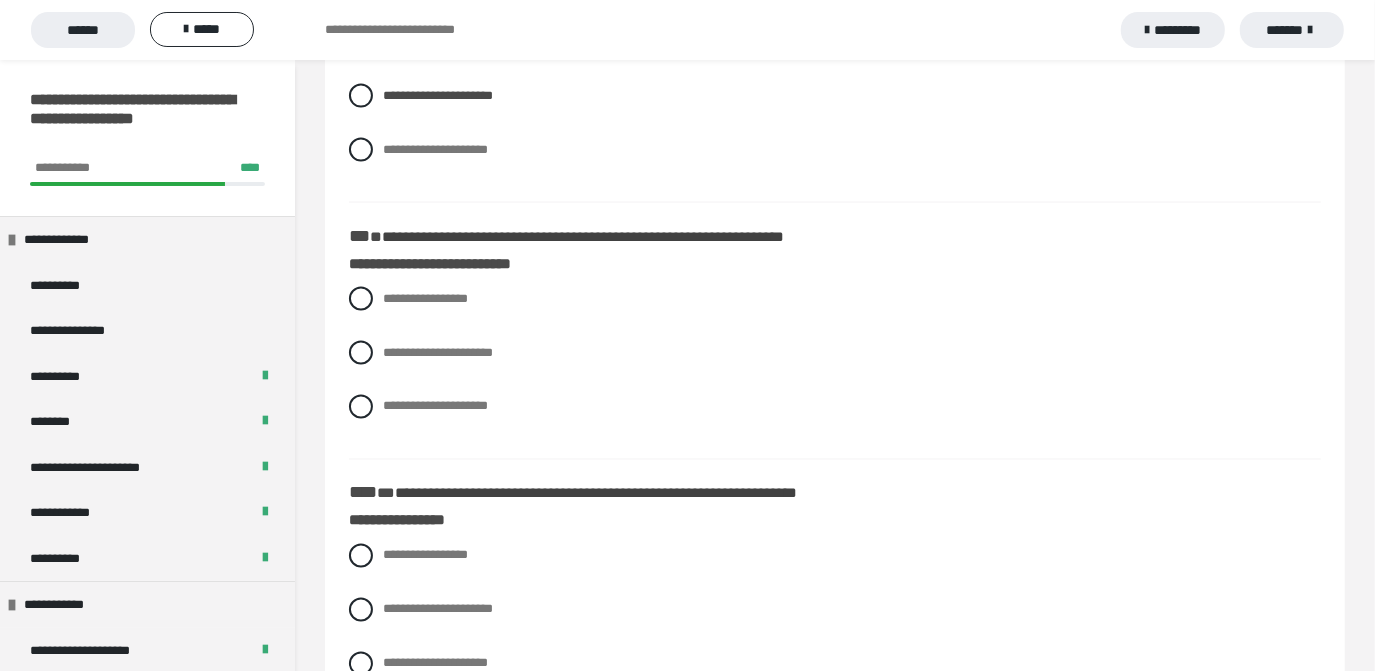 scroll, scrollTop: 2143, scrollLeft: 0, axis: vertical 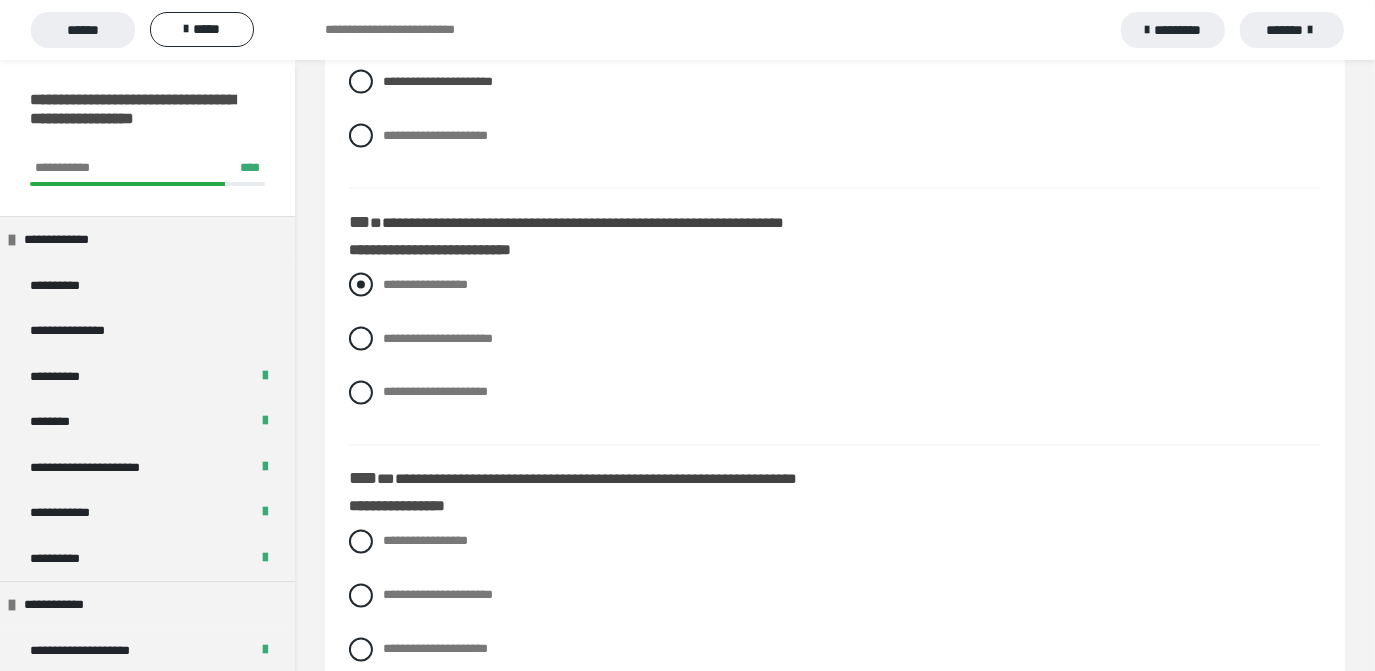 click at bounding box center (361, 285) 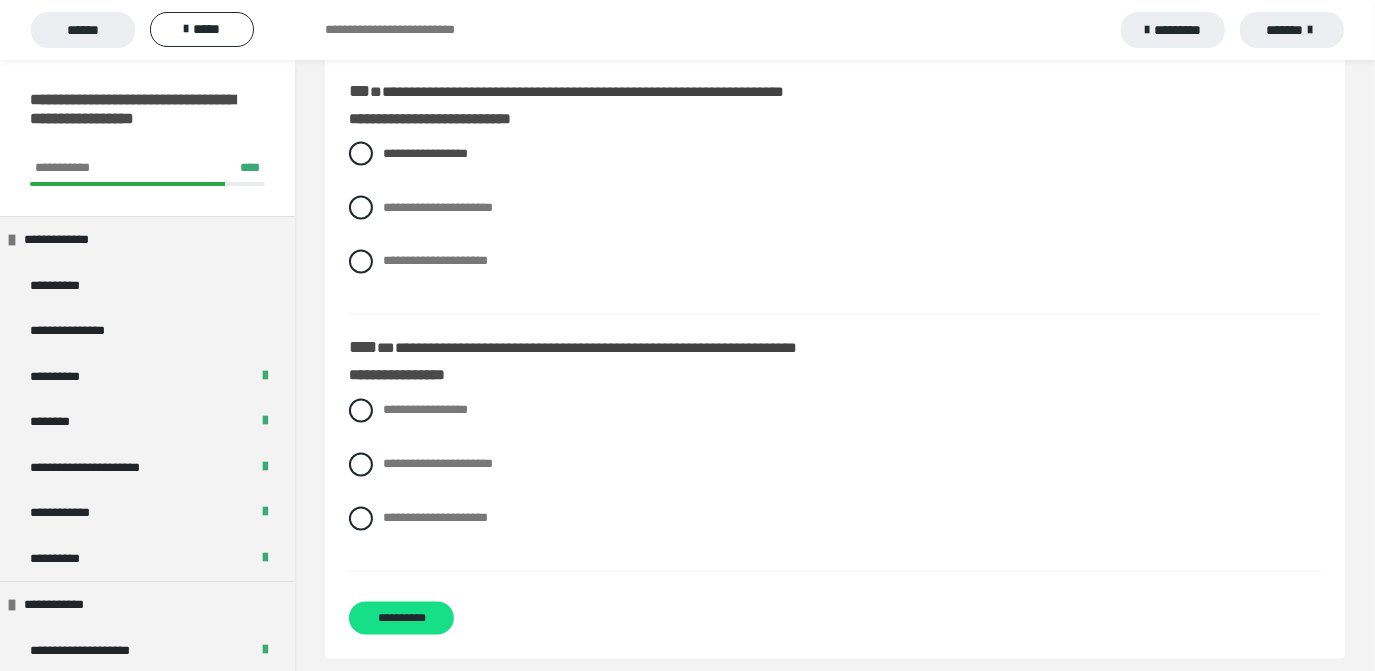 scroll, scrollTop: 2288, scrollLeft: 0, axis: vertical 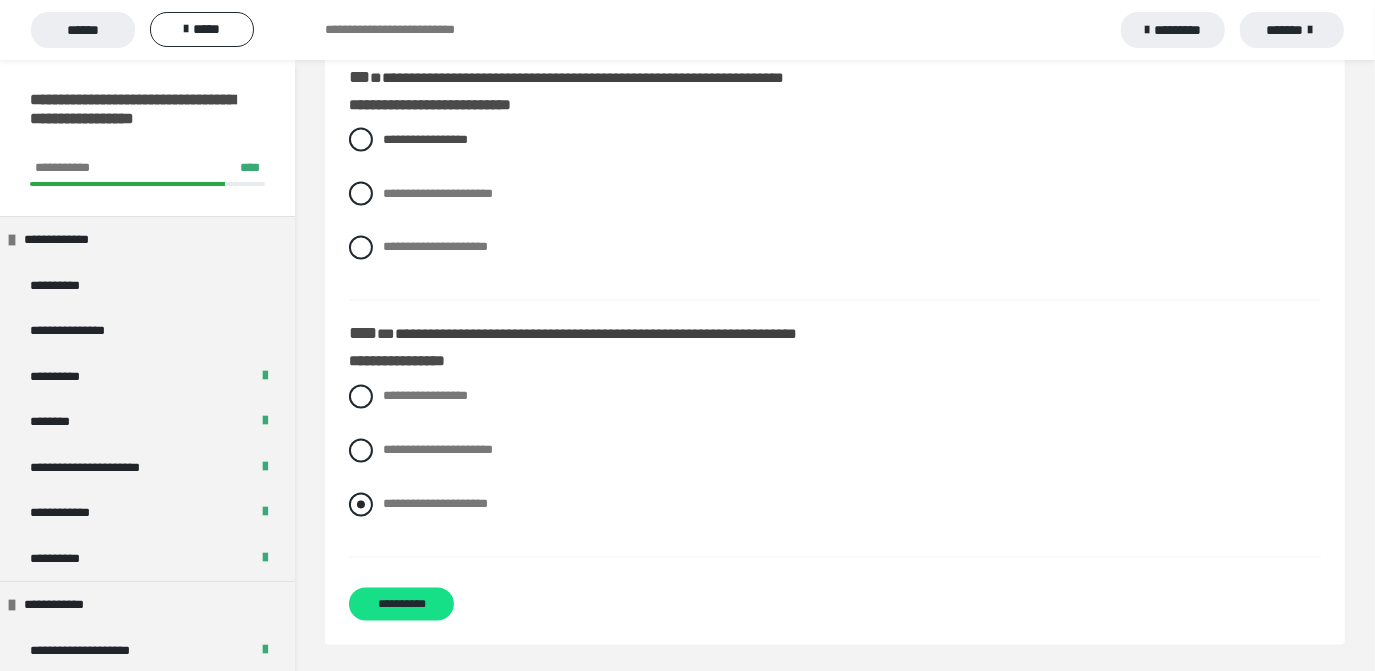 click at bounding box center [361, 505] 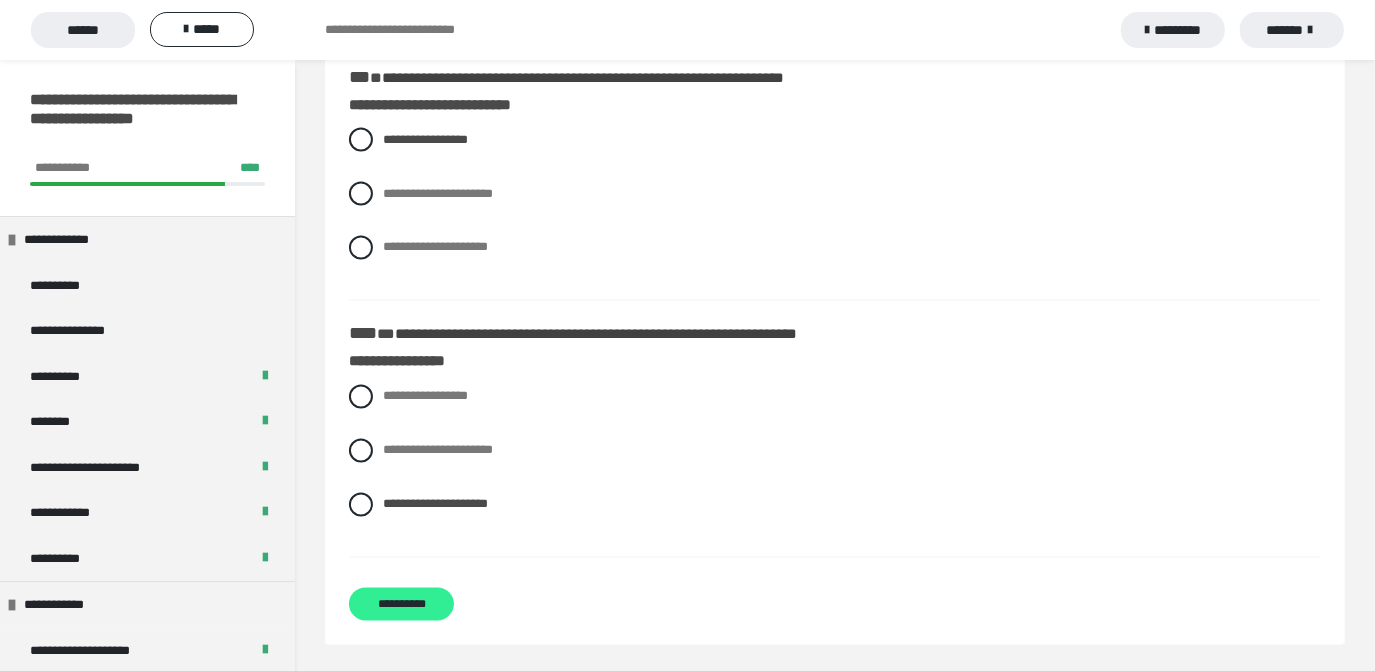click on "**********" at bounding box center [401, 604] 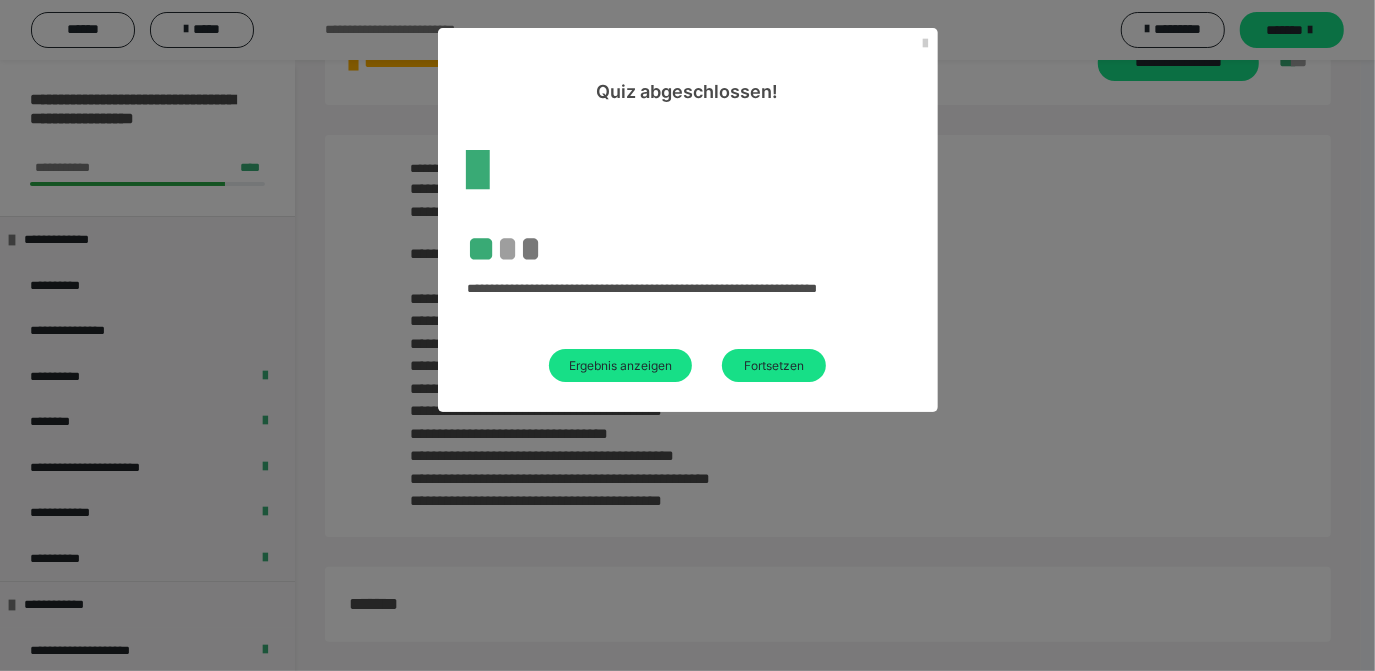 scroll, scrollTop: 2288, scrollLeft: 0, axis: vertical 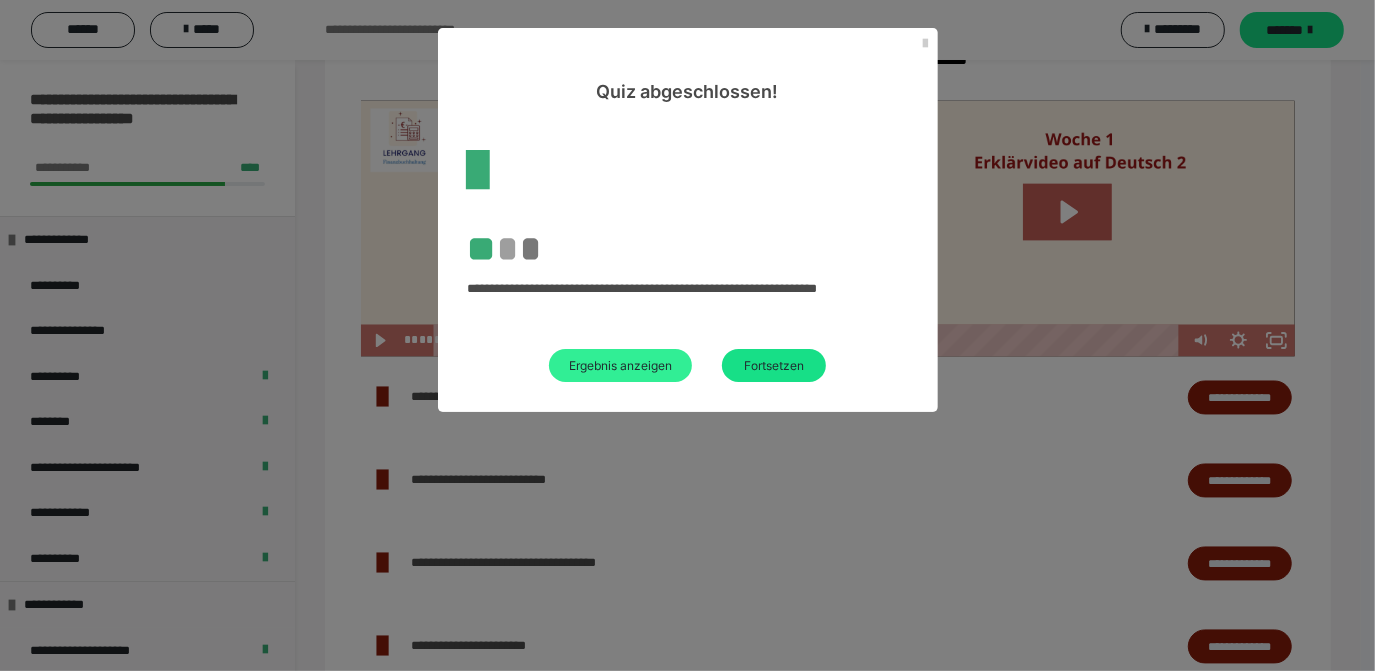 click on "Ergebnis anzeigen" at bounding box center [620, 365] 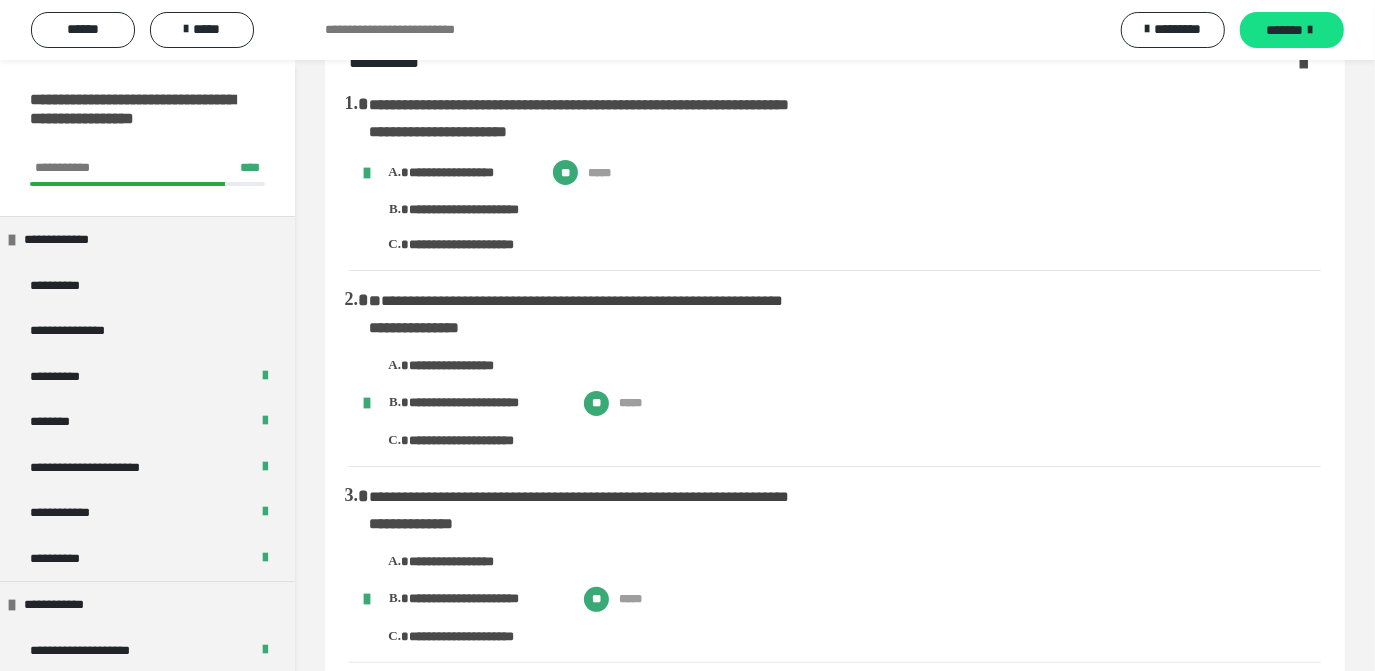 scroll, scrollTop: 0, scrollLeft: 0, axis: both 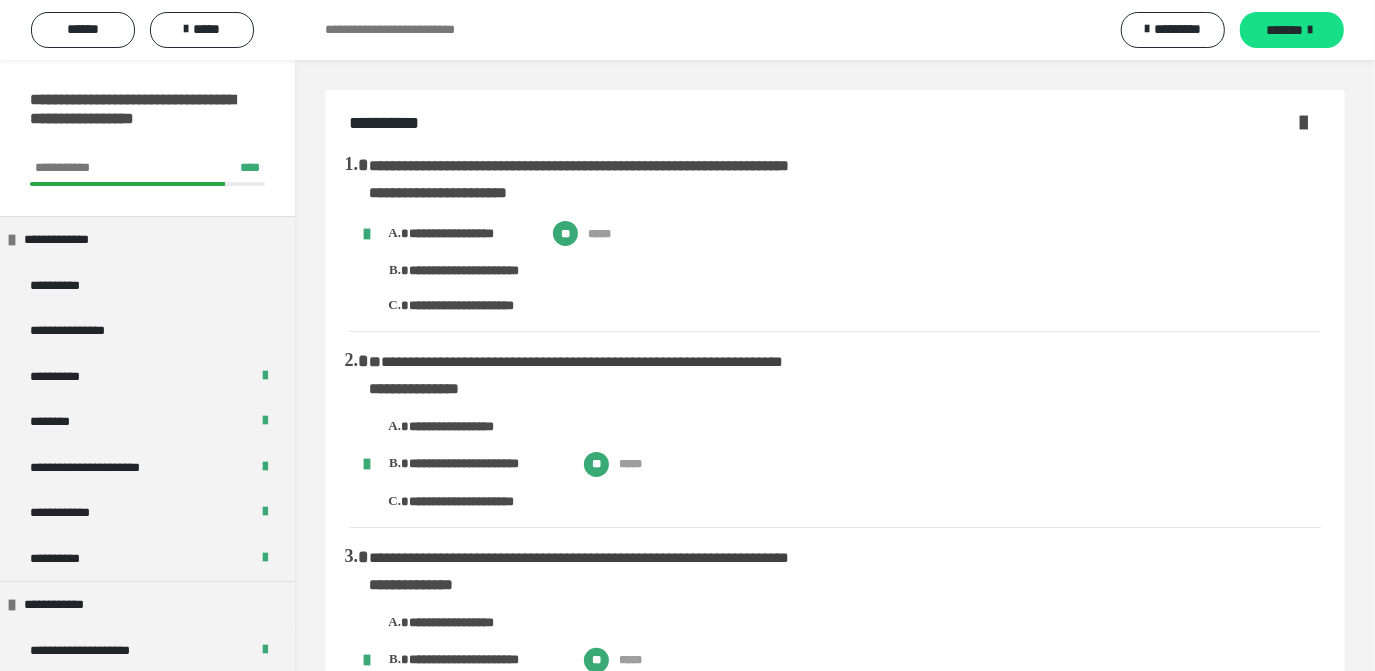 click at bounding box center [1303, 122] 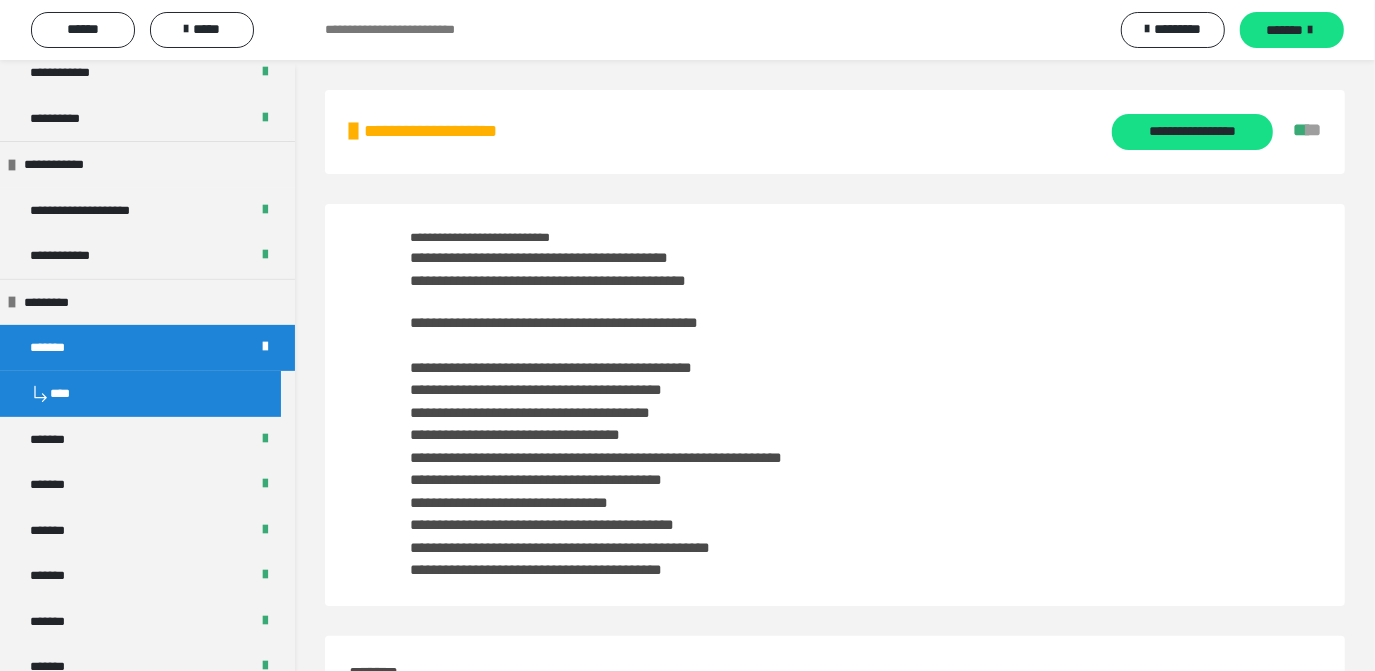 scroll, scrollTop: 494, scrollLeft: 0, axis: vertical 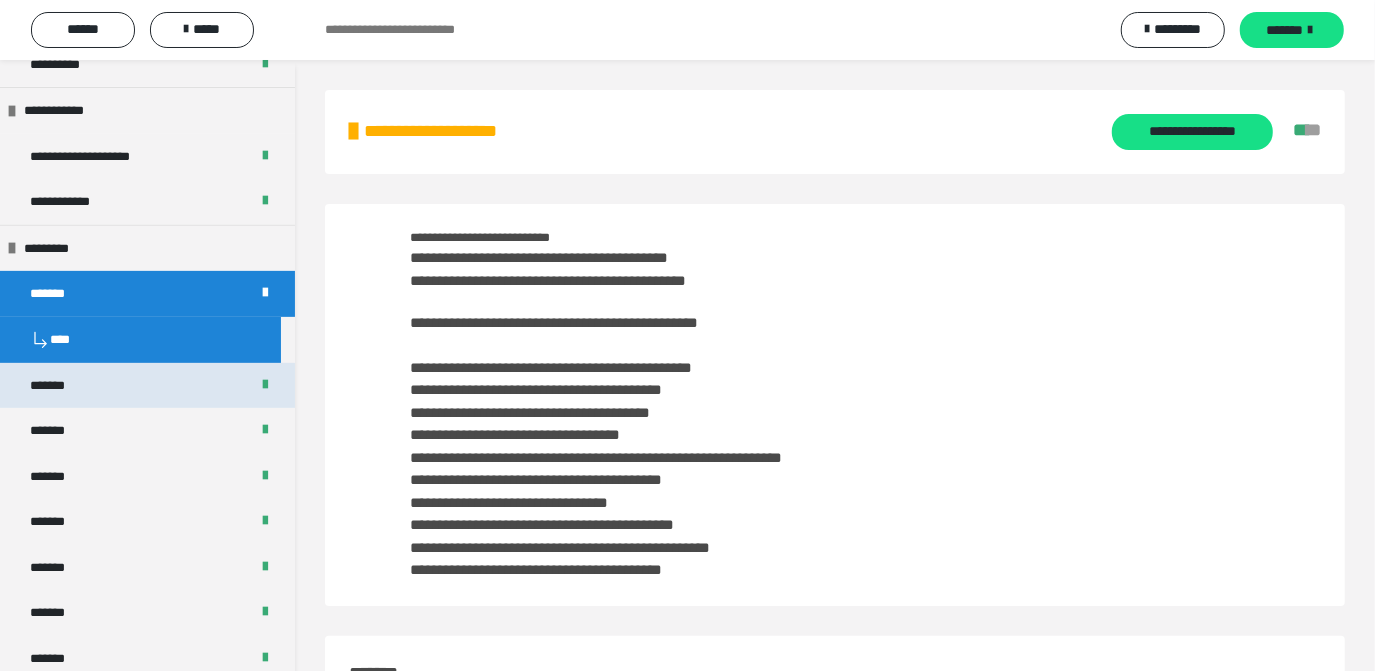 click on "*******" at bounding box center (147, 386) 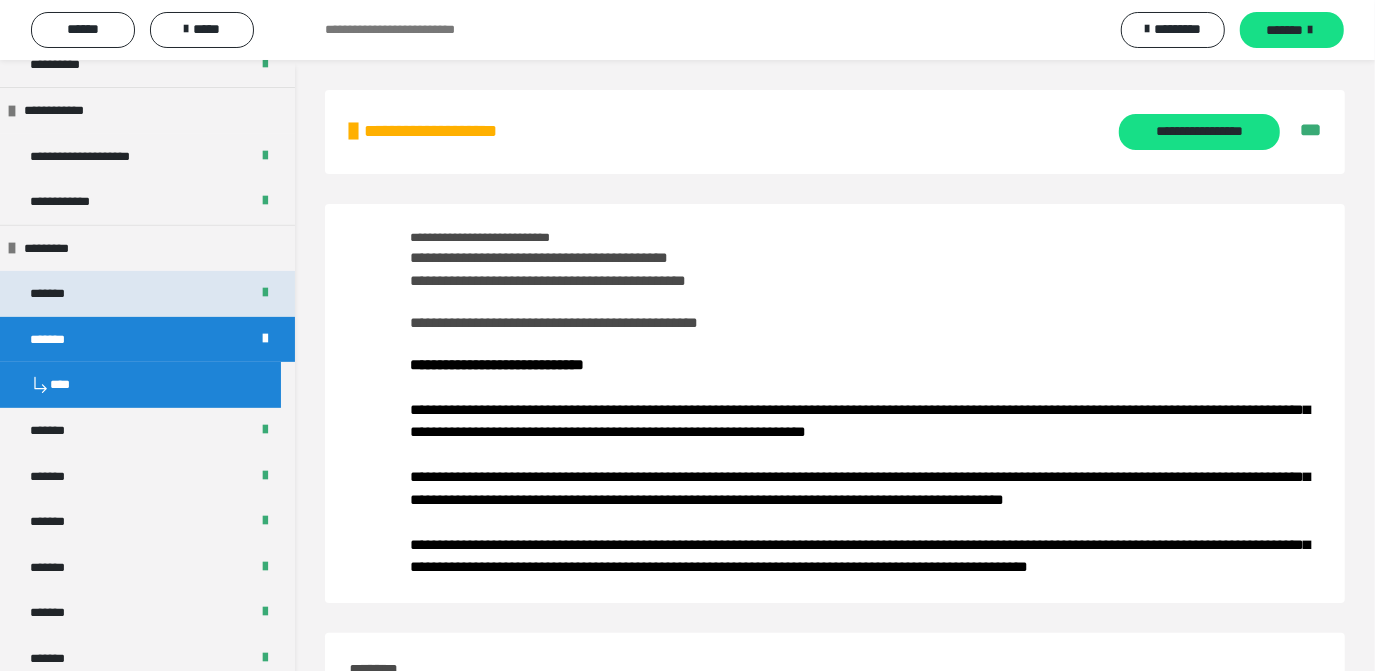 click on "*******" at bounding box center [147, 294] 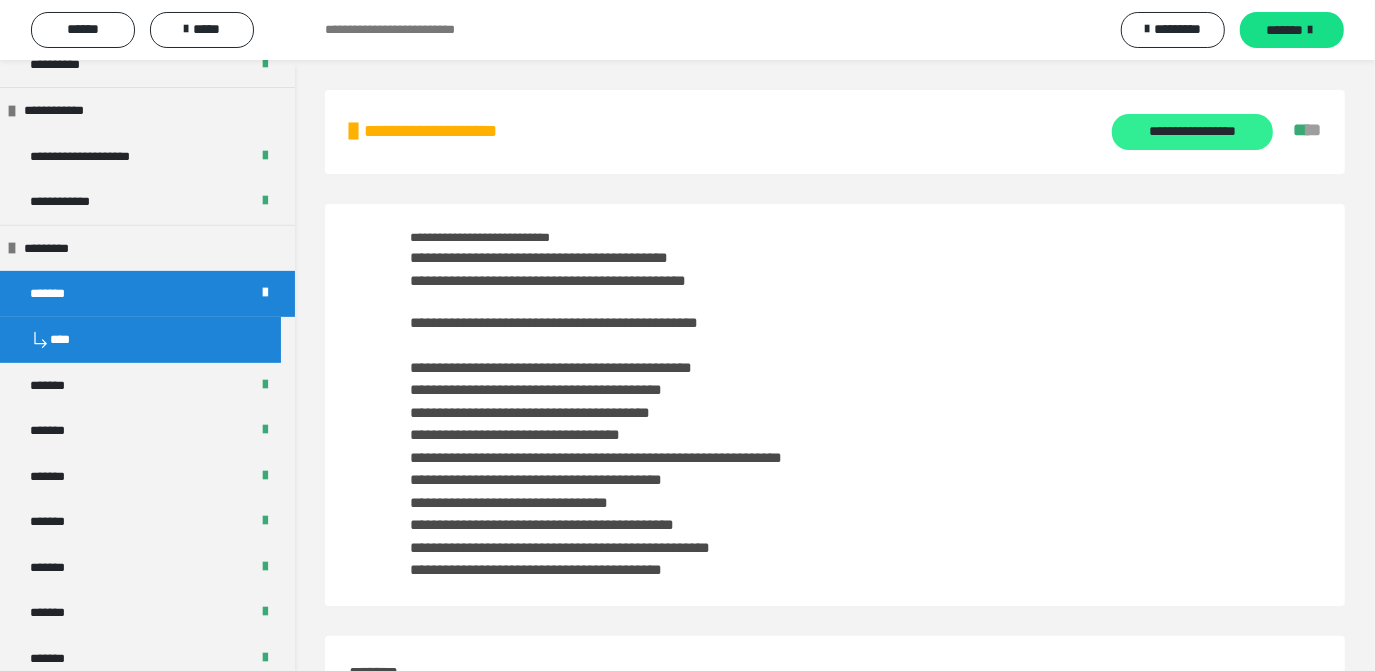 click on "**********" at bounding box center [1192, 132] 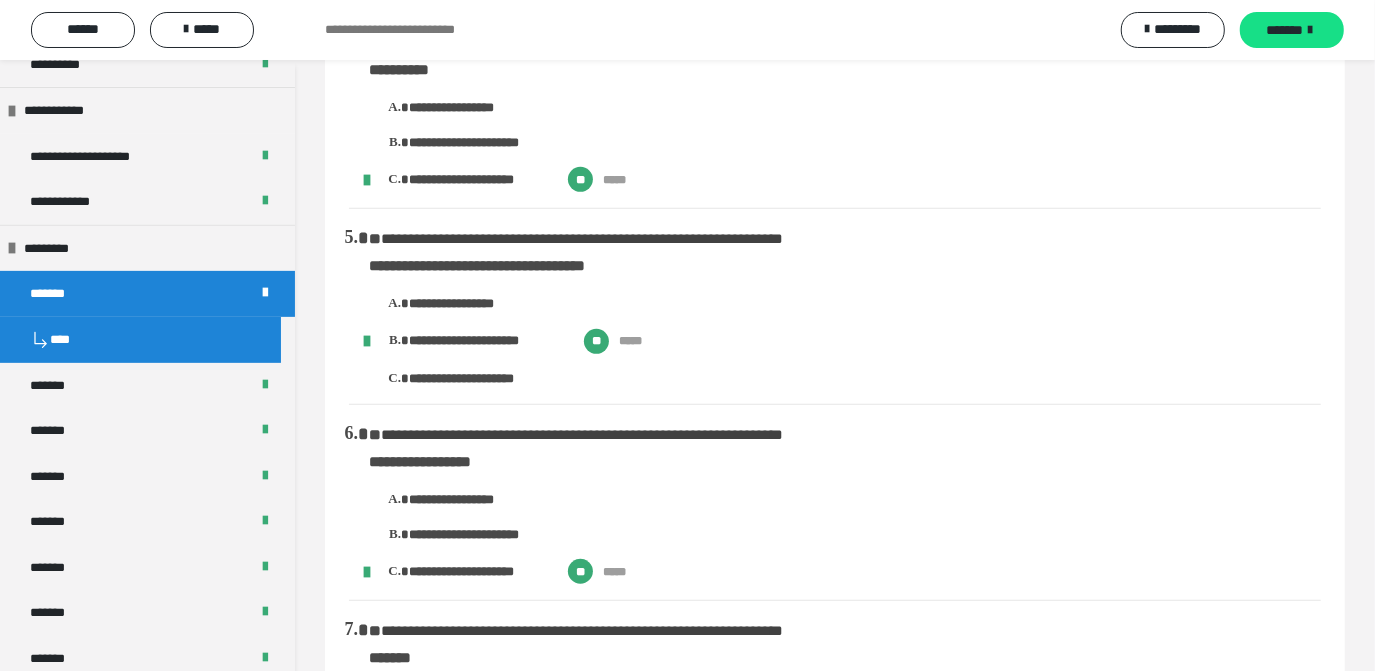 scroll, scrollTop: 734, scrollLeft: 0, axis: vertical 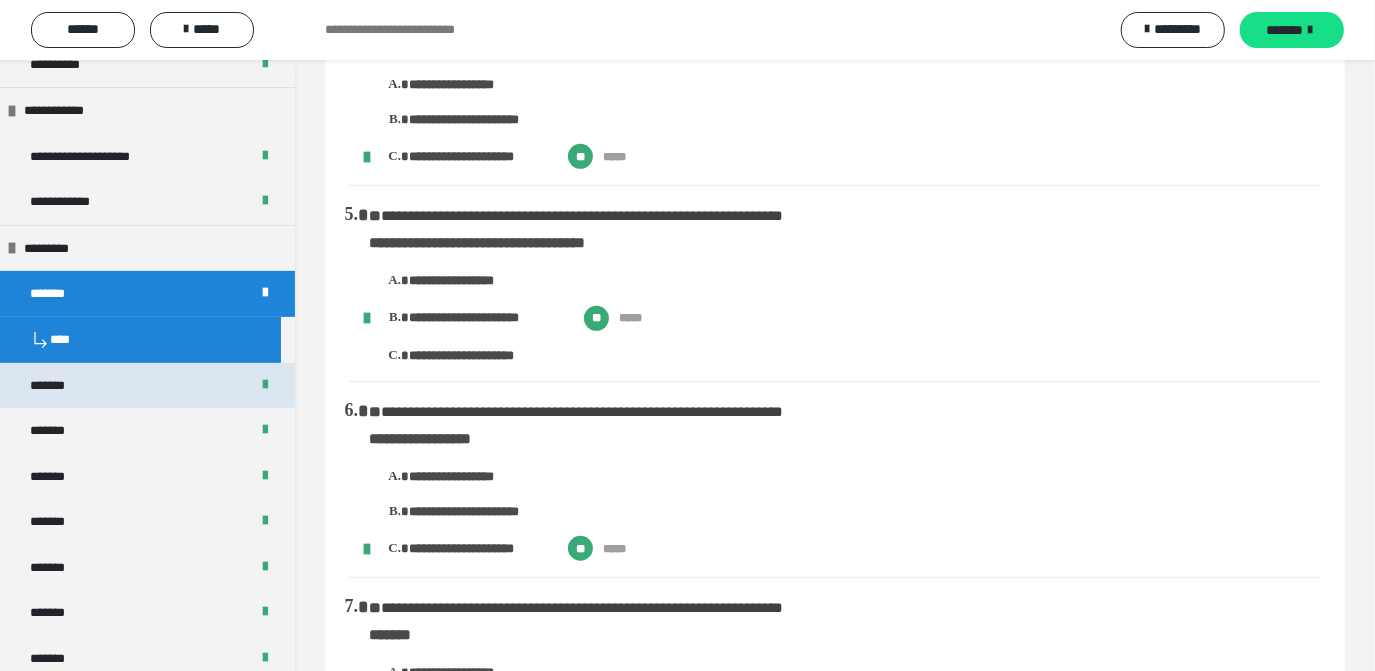 click on "*******" at bounding box center [147, 386] 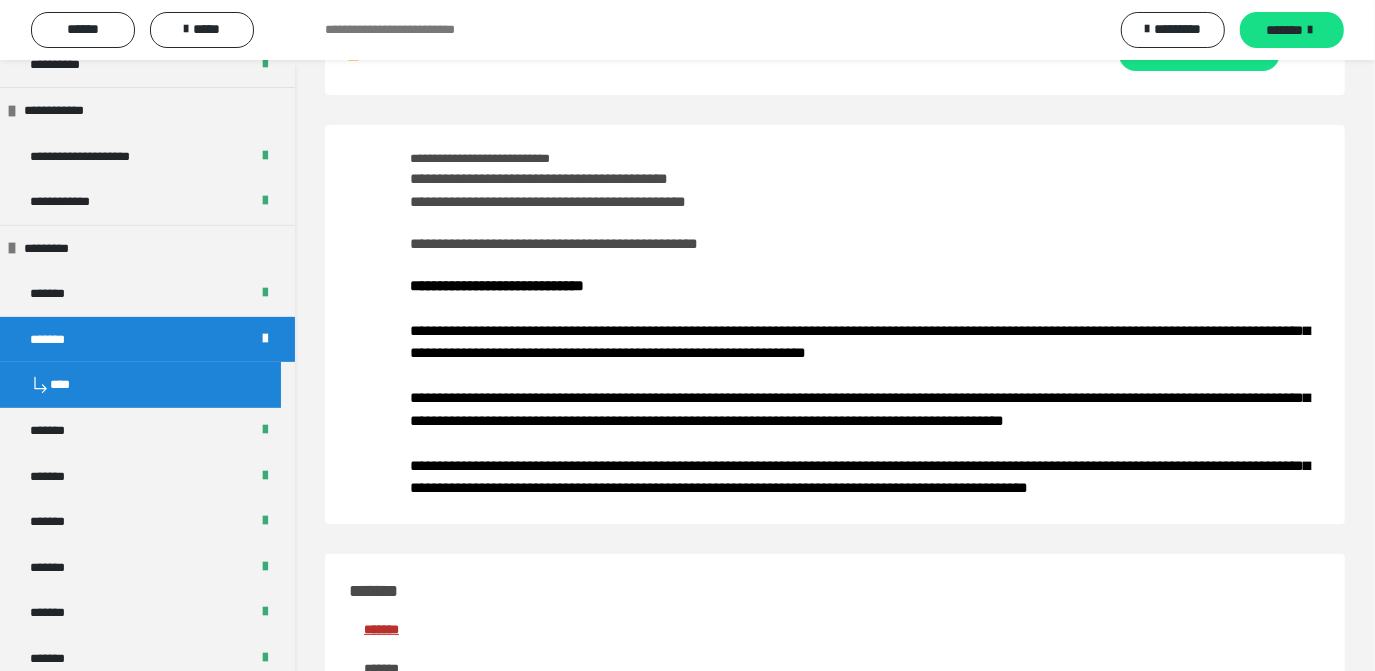 scroll, scrollTop: 0, scrollLeft: 0, axis: both 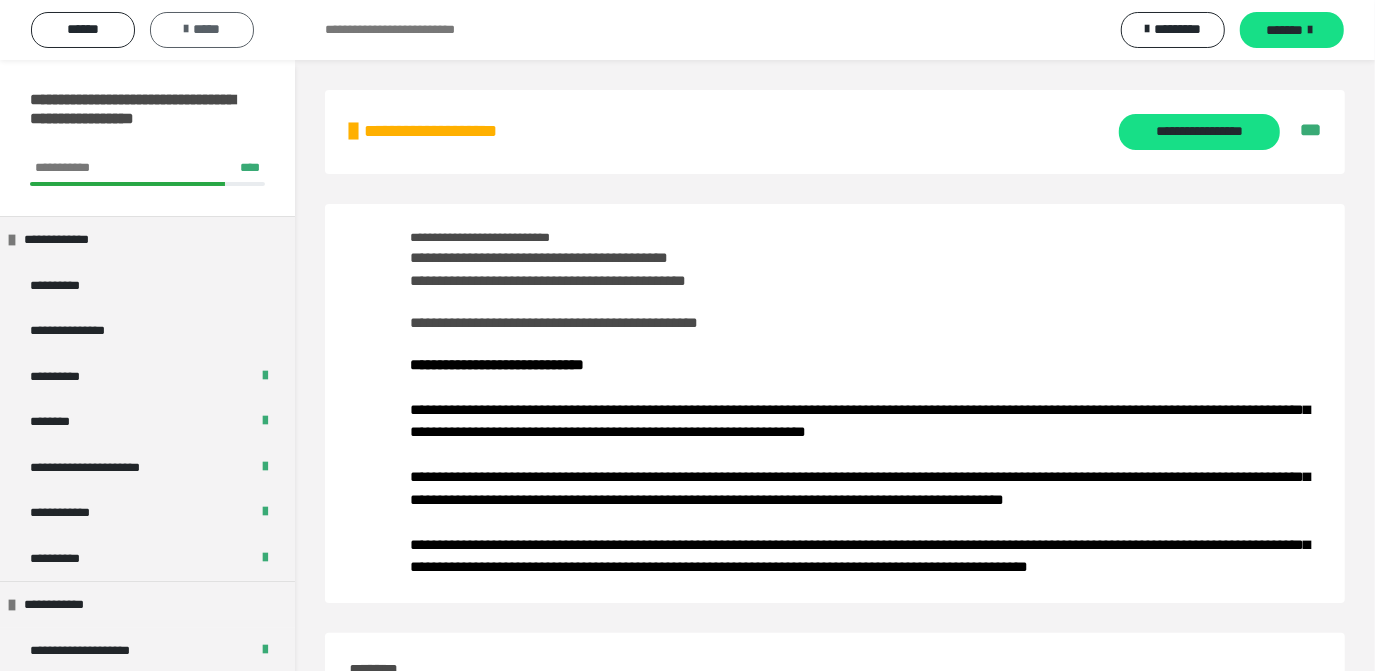 click on "*****" at bounding box center [202, 29] 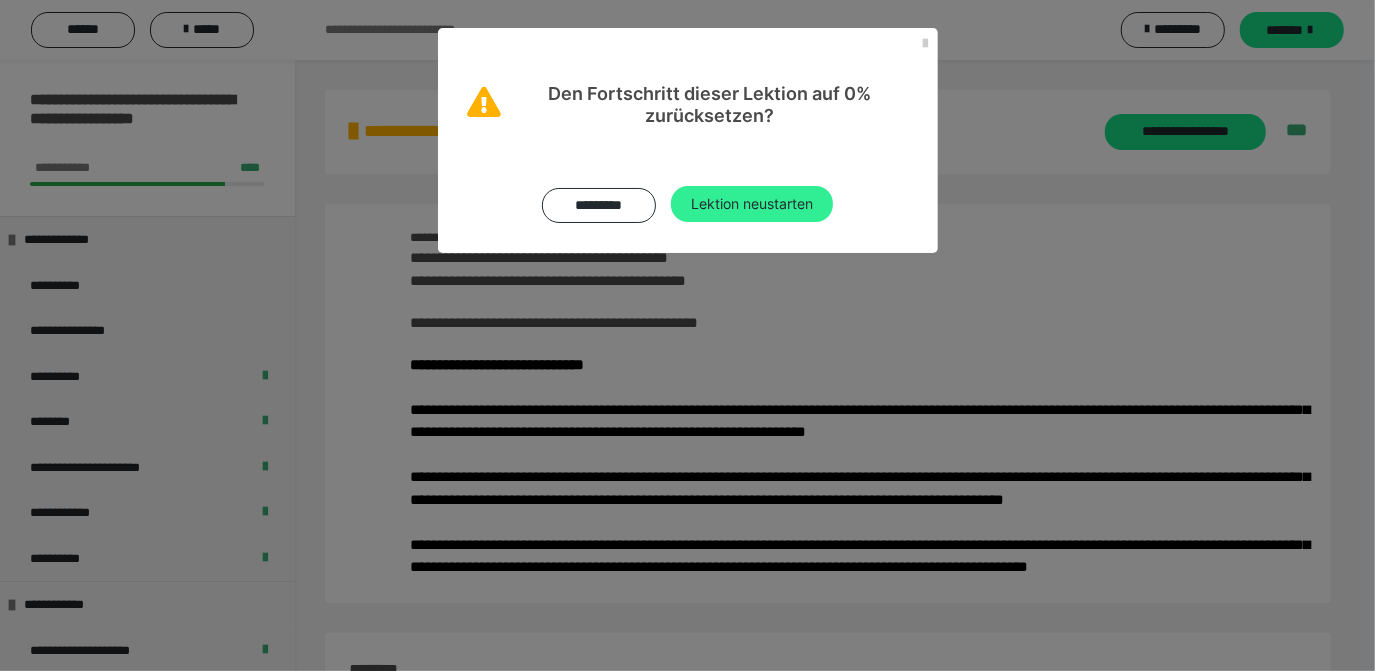 click on "Lektion neustarten" at bounding box center (752, 204) 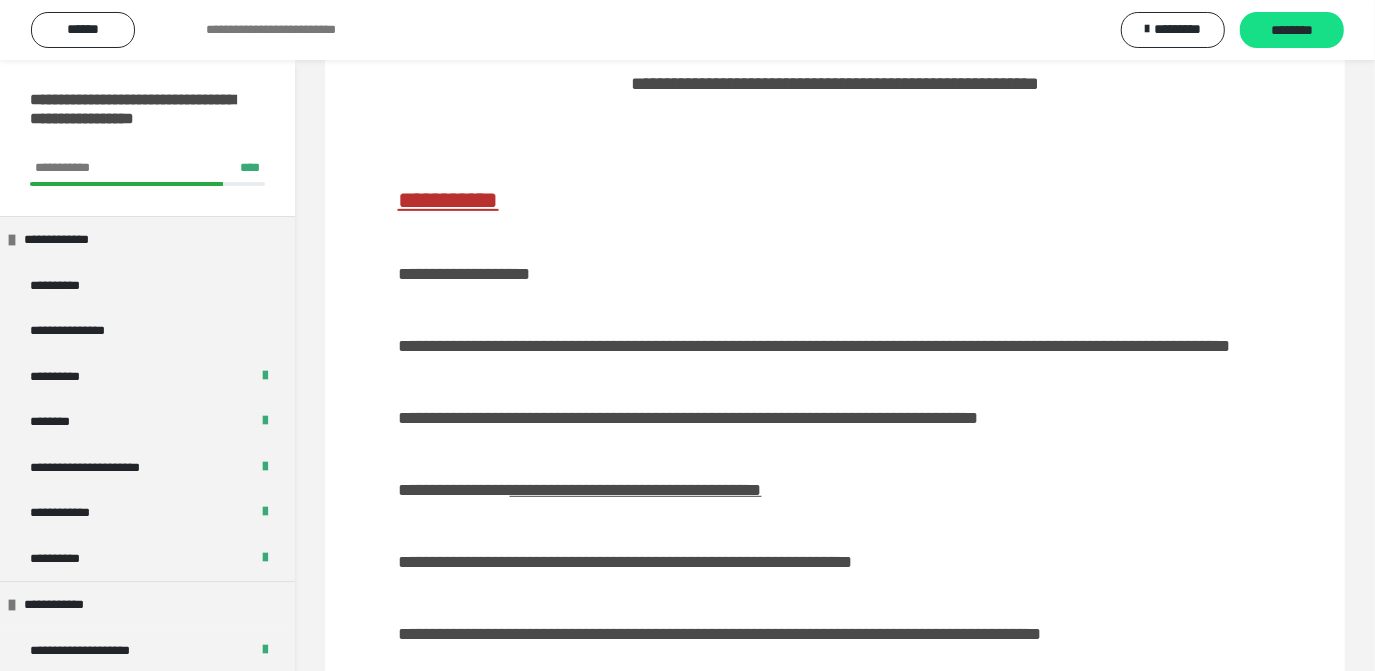 scroll, scrollTop: 0, scrollLeft: 0, axis: both 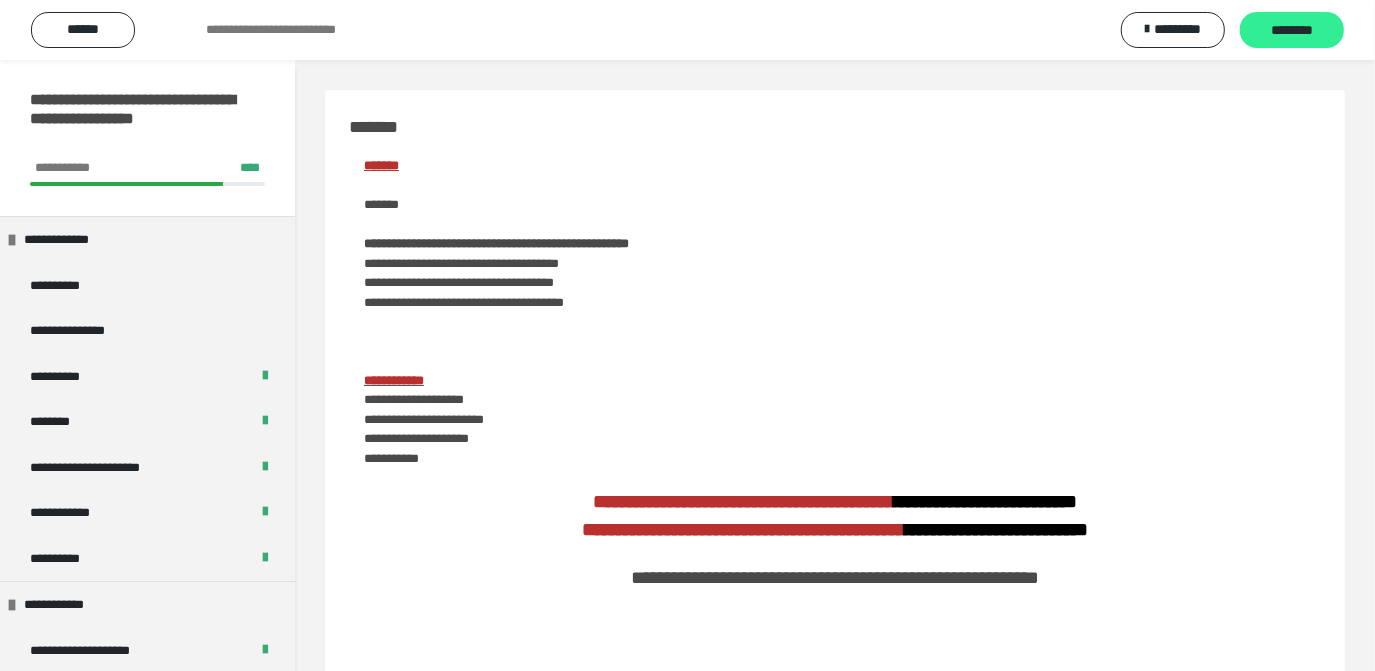 click on "********" at bounding box center (1292, 31) 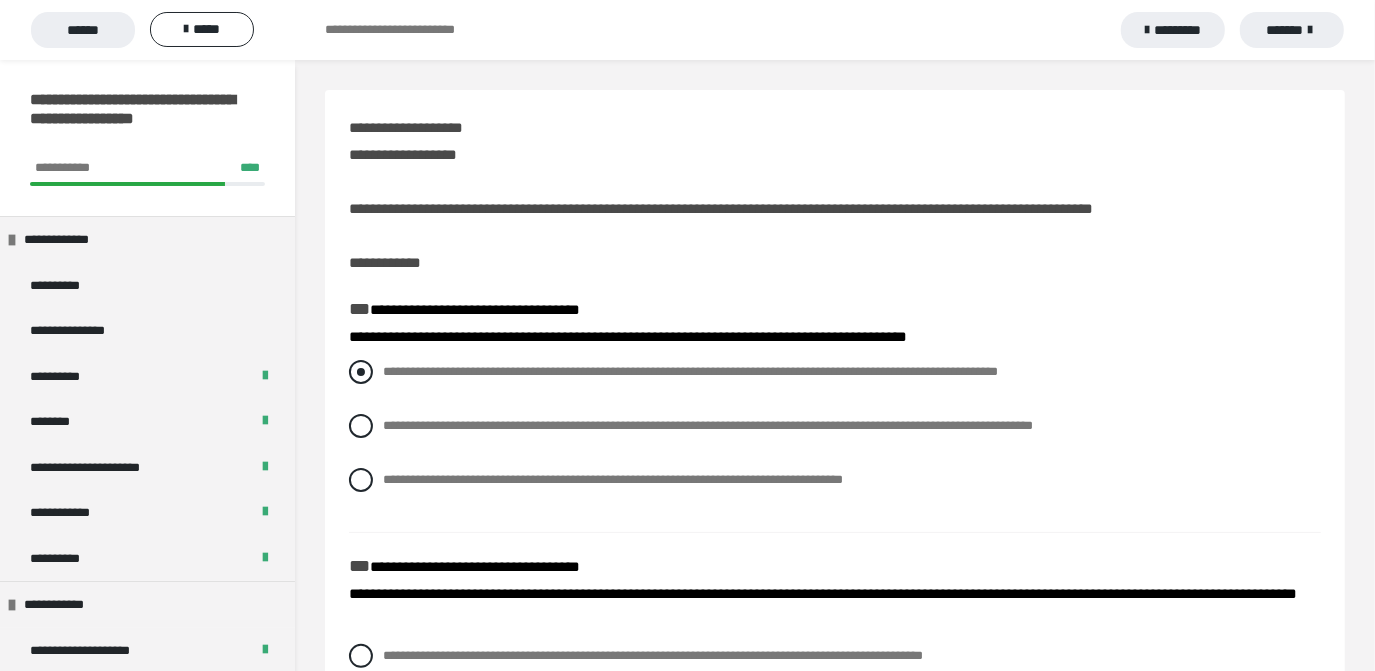 click at bounding box center [361, 372] 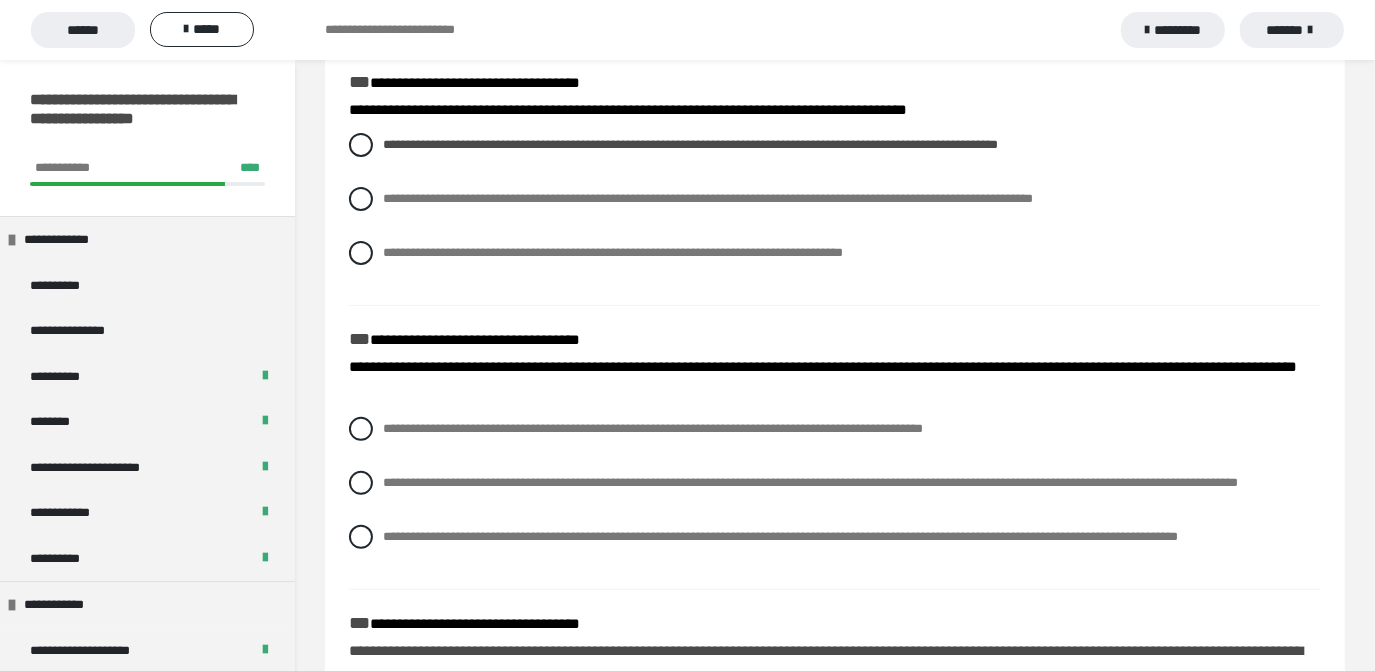 scroll, scrollTop: 232, scrollLeft: 0, axis: vertical 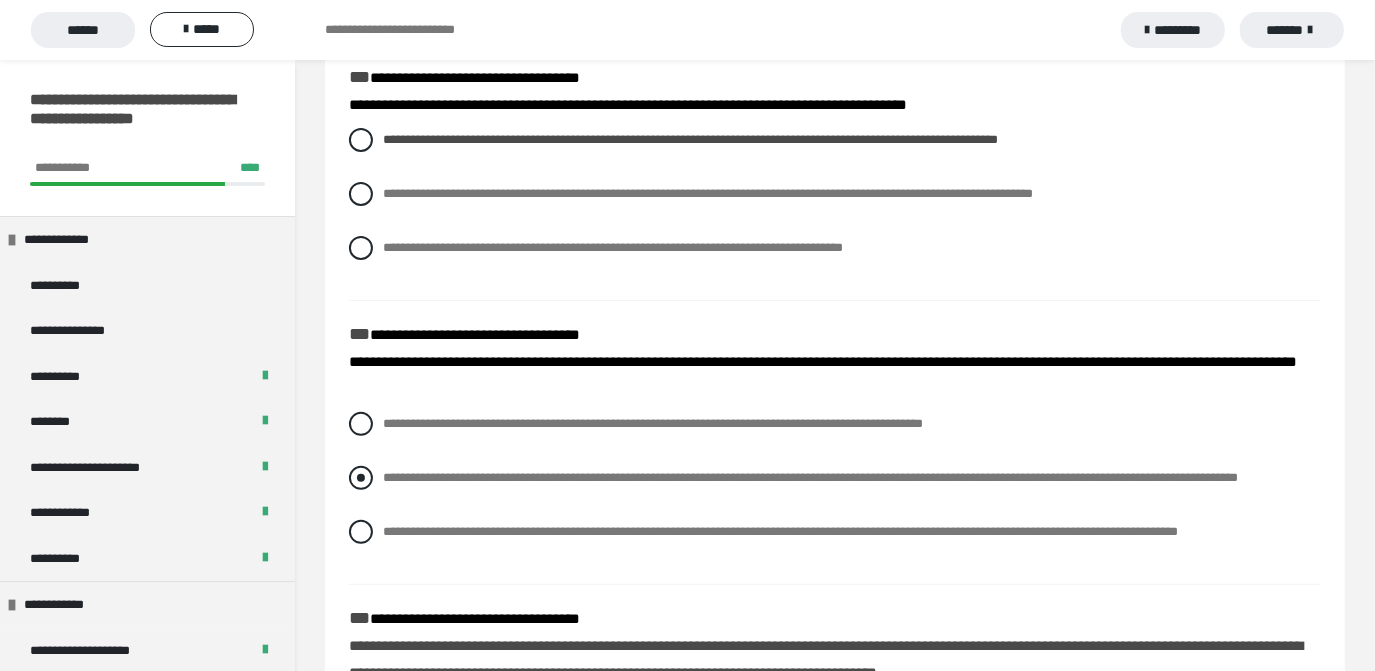 click at bounding box center [361, 478] 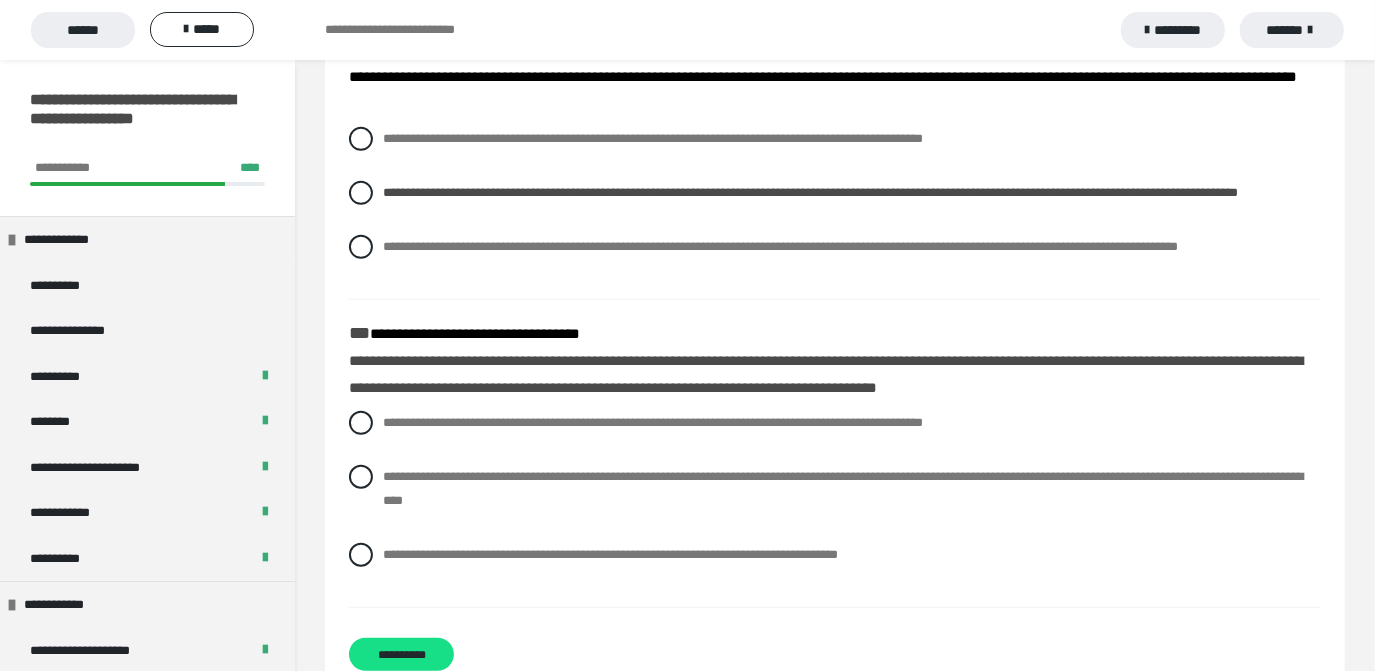 scroll, scrollTop: 519, scrollLeft: 0, axis: vertical 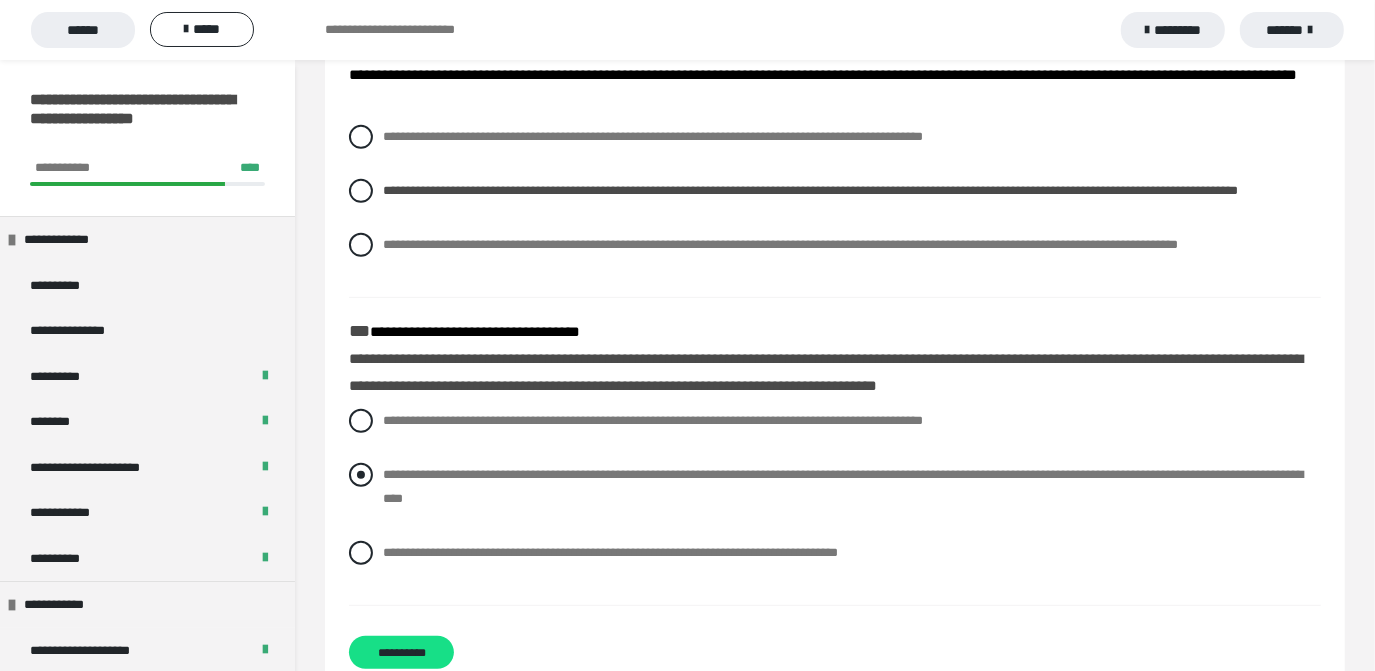click at bounding box center [361, 475] 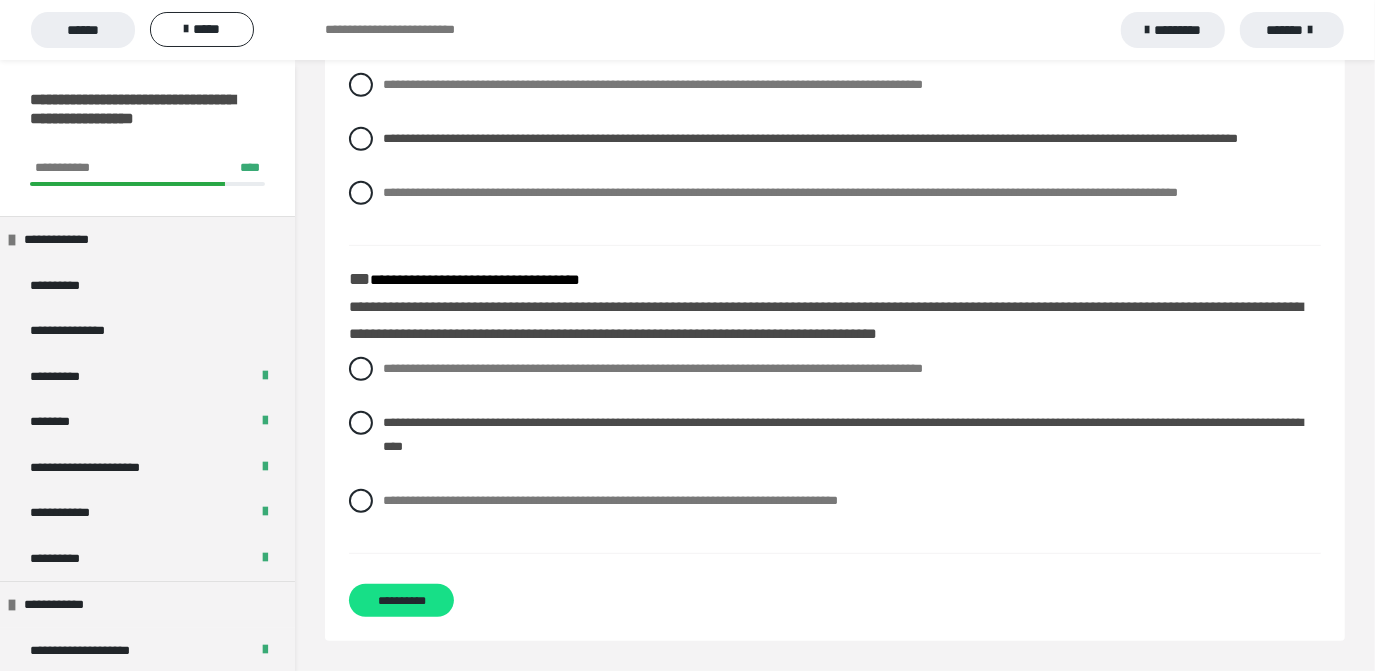 scroll, scrollTop: 617, scrollLeft: 0, axis: vertical 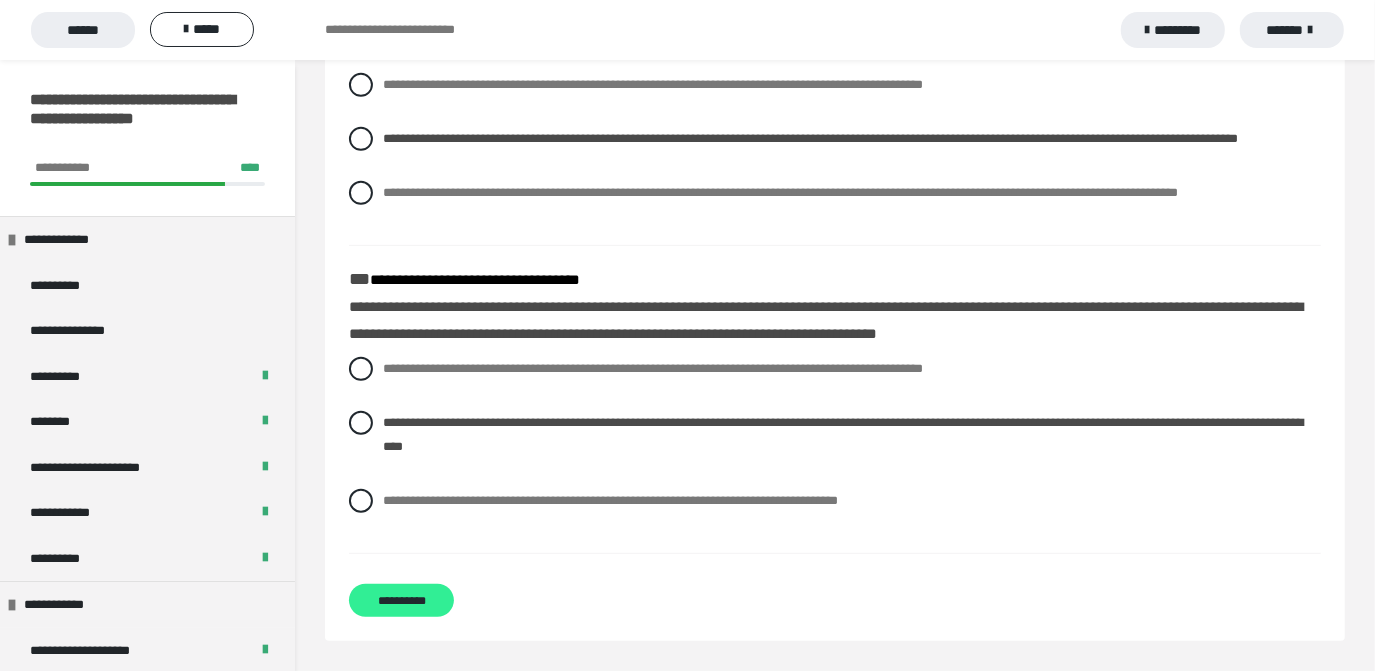 click on "**********" at bounding box center (401, 600) 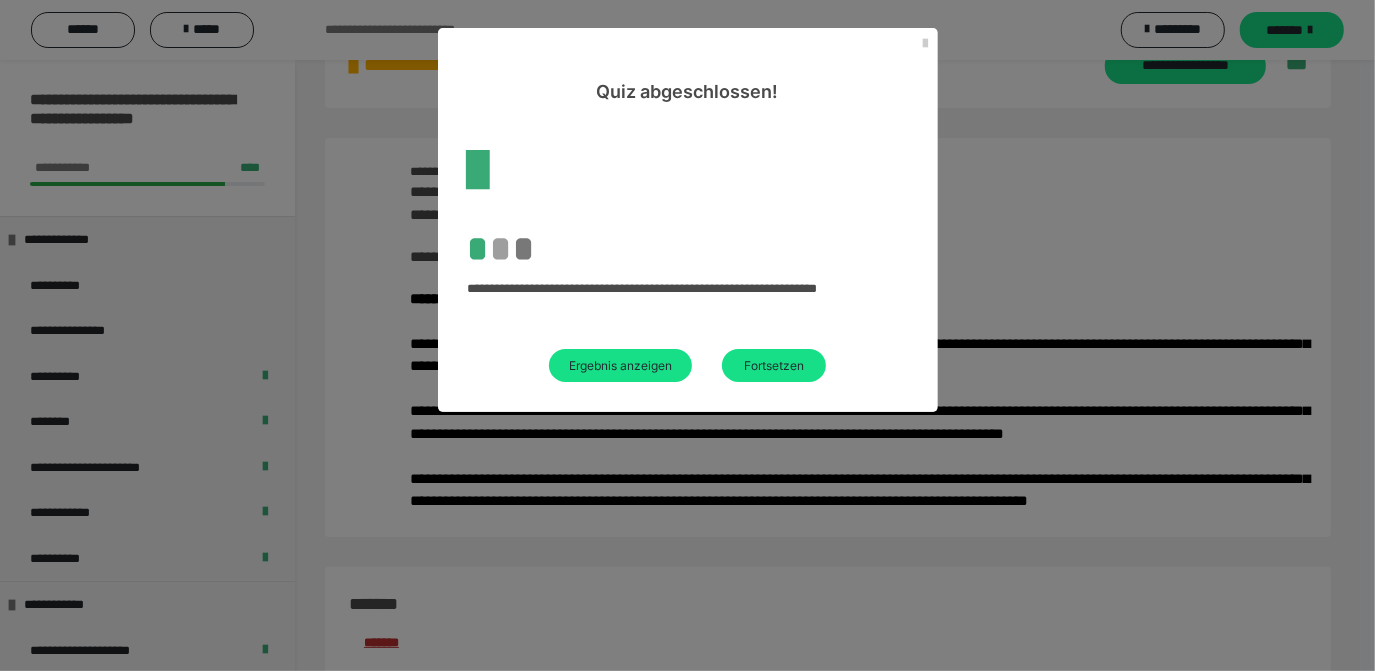 scroll, scrollTop: 617, scrollLeft: 0, axis: vertical 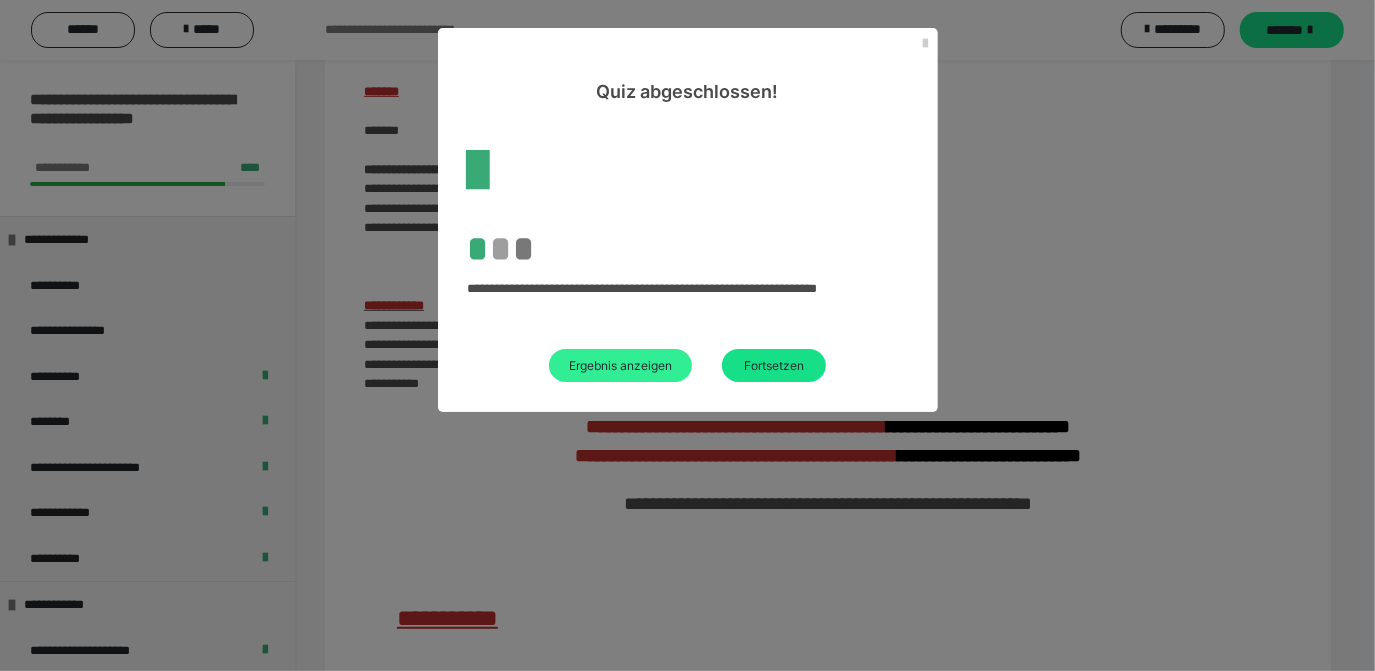 click on "Ergebnis anzeigen" at bounding box center [620, 365] 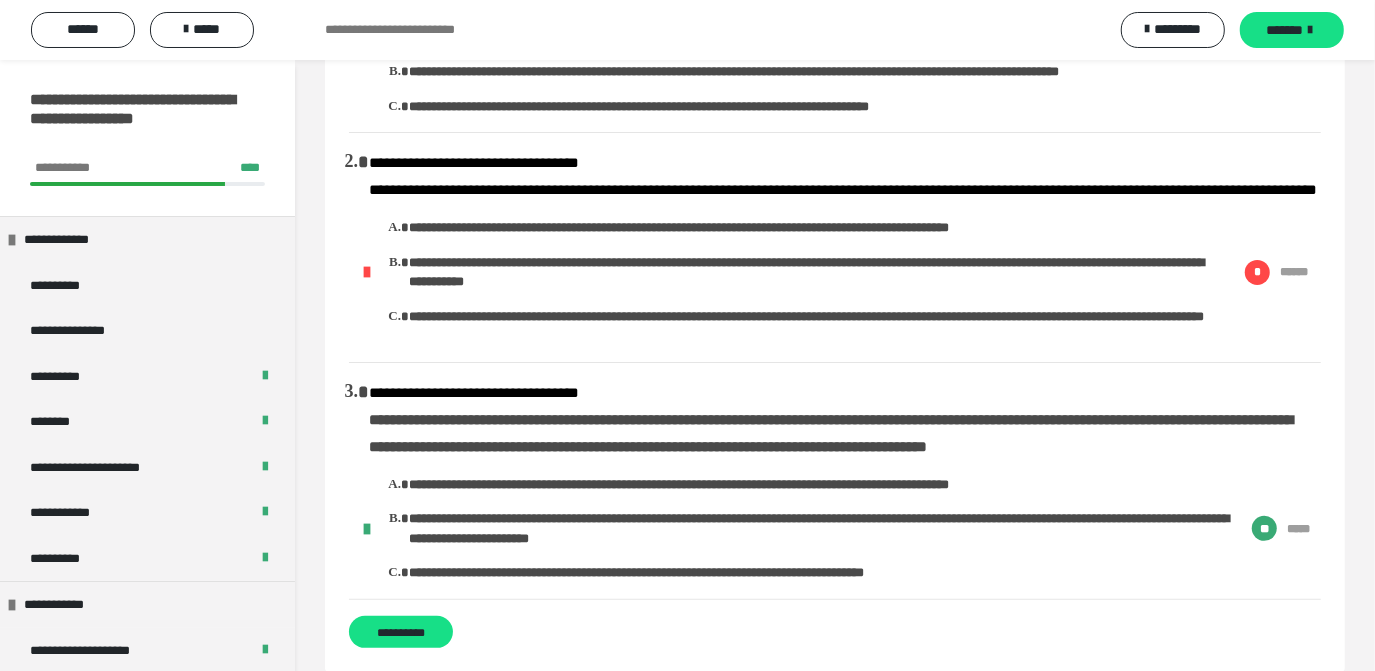 scroll, scrollTop: 183, scrollLeft: 0, axis: vertical 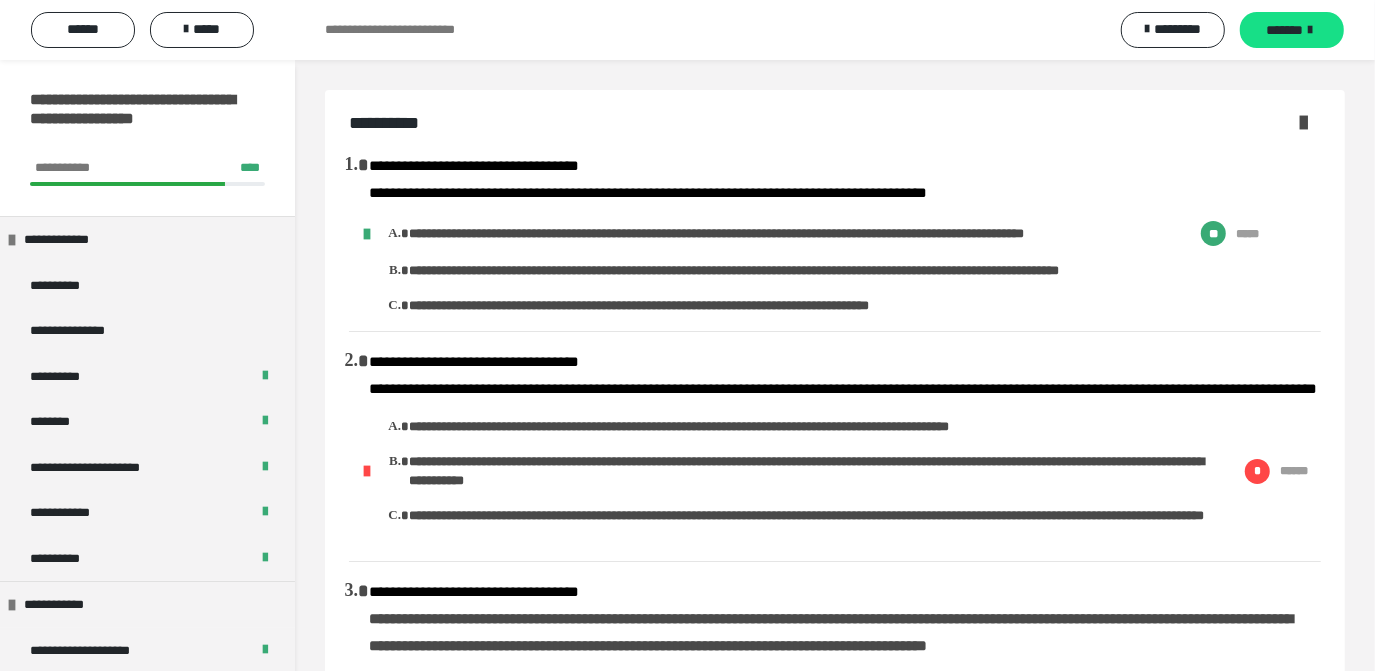 click at bounding box center (1303, 122) 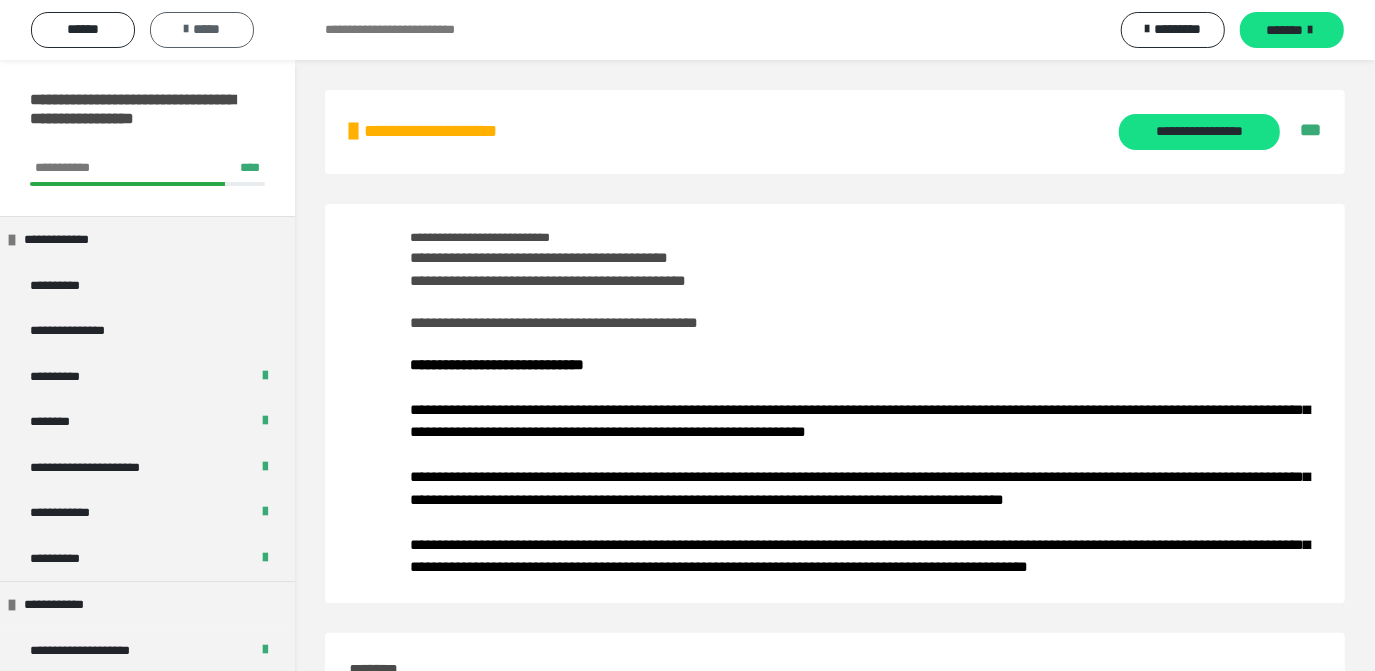 click on "*****" at bounding box center (202, 29) 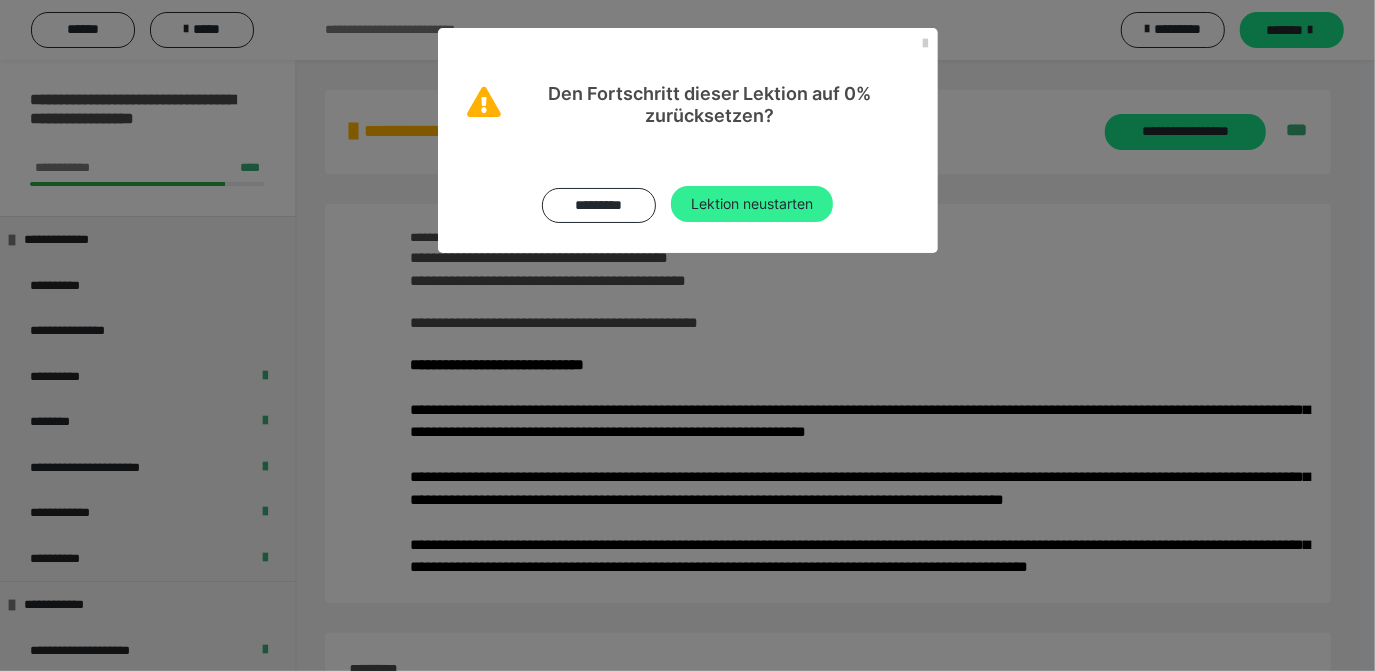 click on "Lektion neustarten" at bounding box center [752, 204] 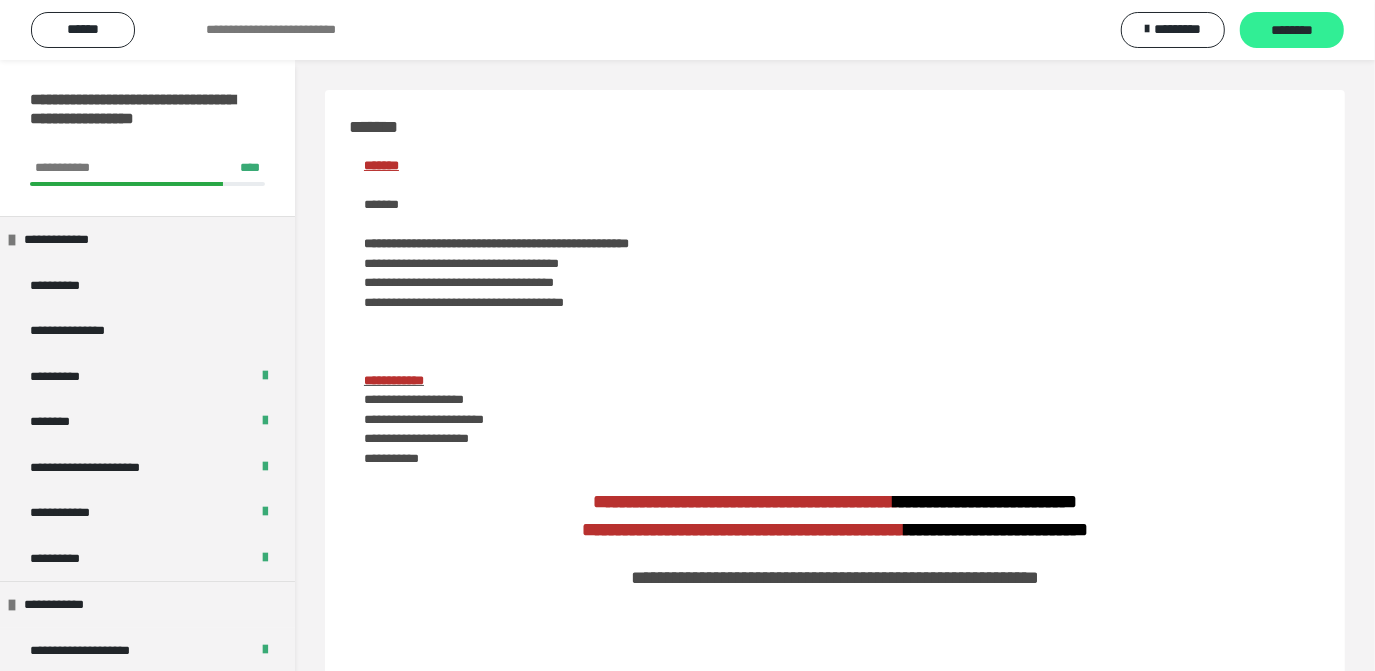 click on "********" at bounding box center (1292, 31) 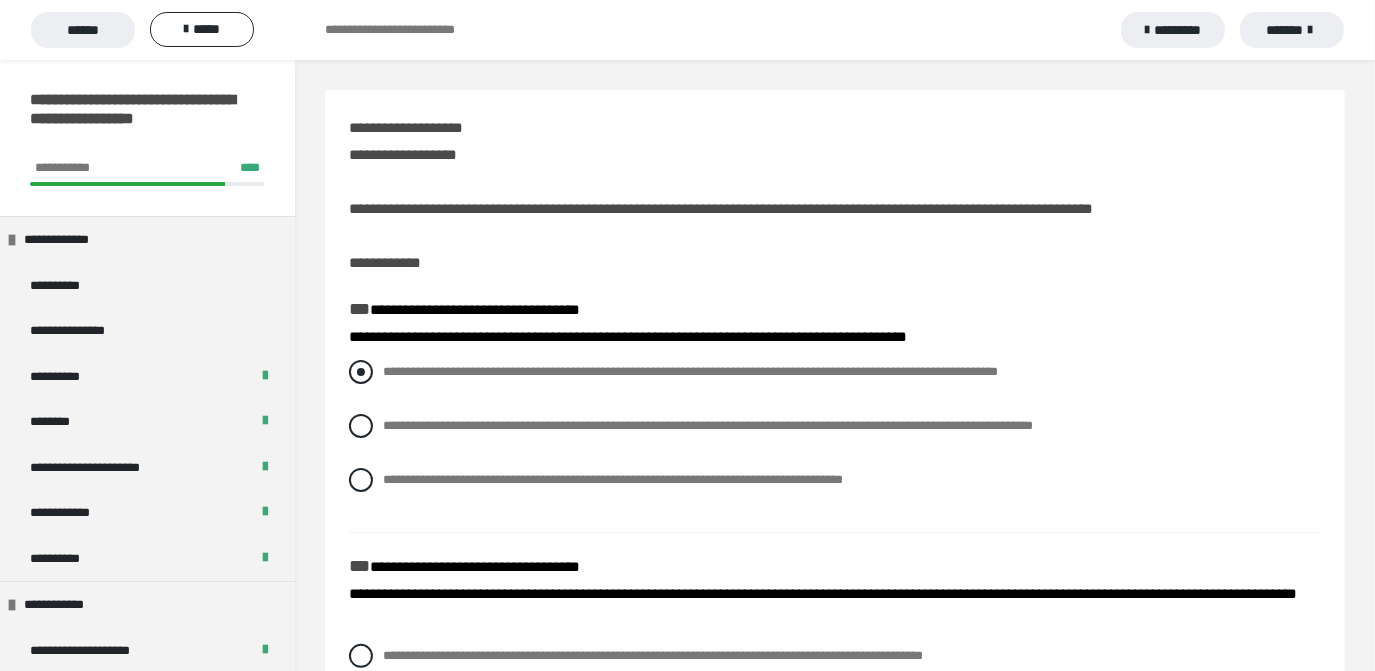 click at bounding box center [361, 372] 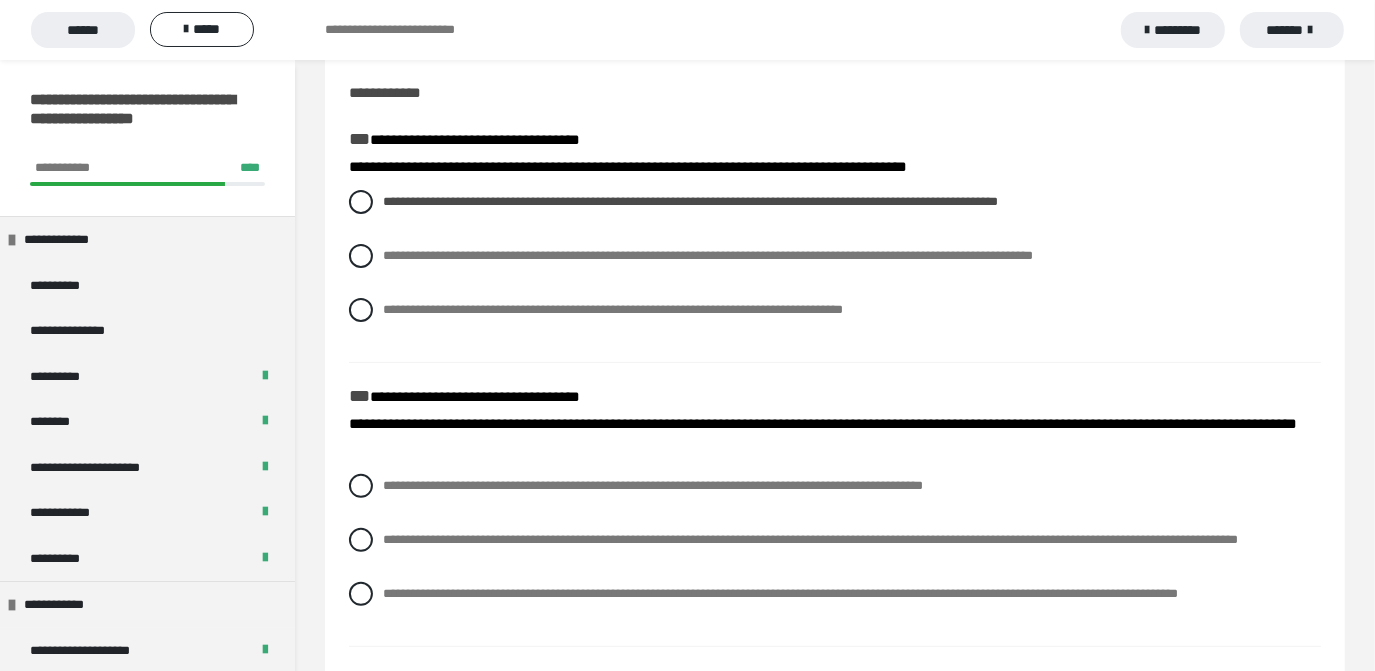 scroll, scrollTop: 175, scrollLeft: 0, axis: vertical 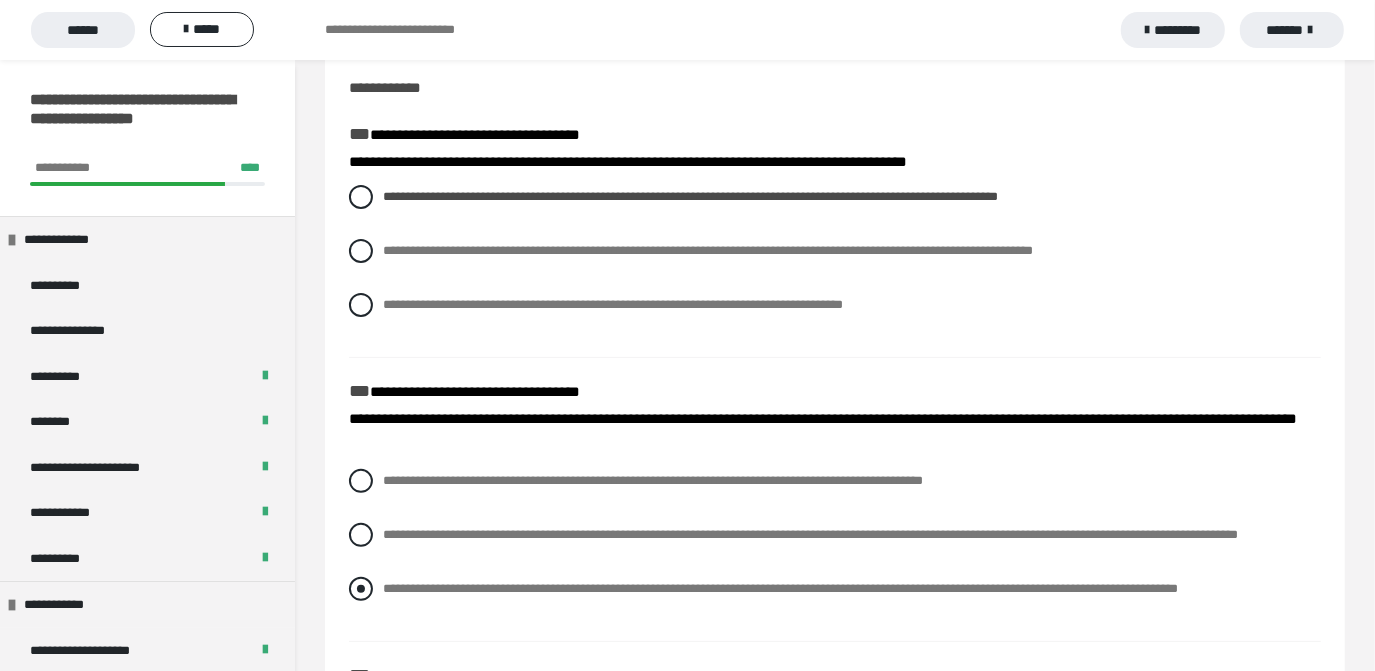 click at bounding box center [361, 589] 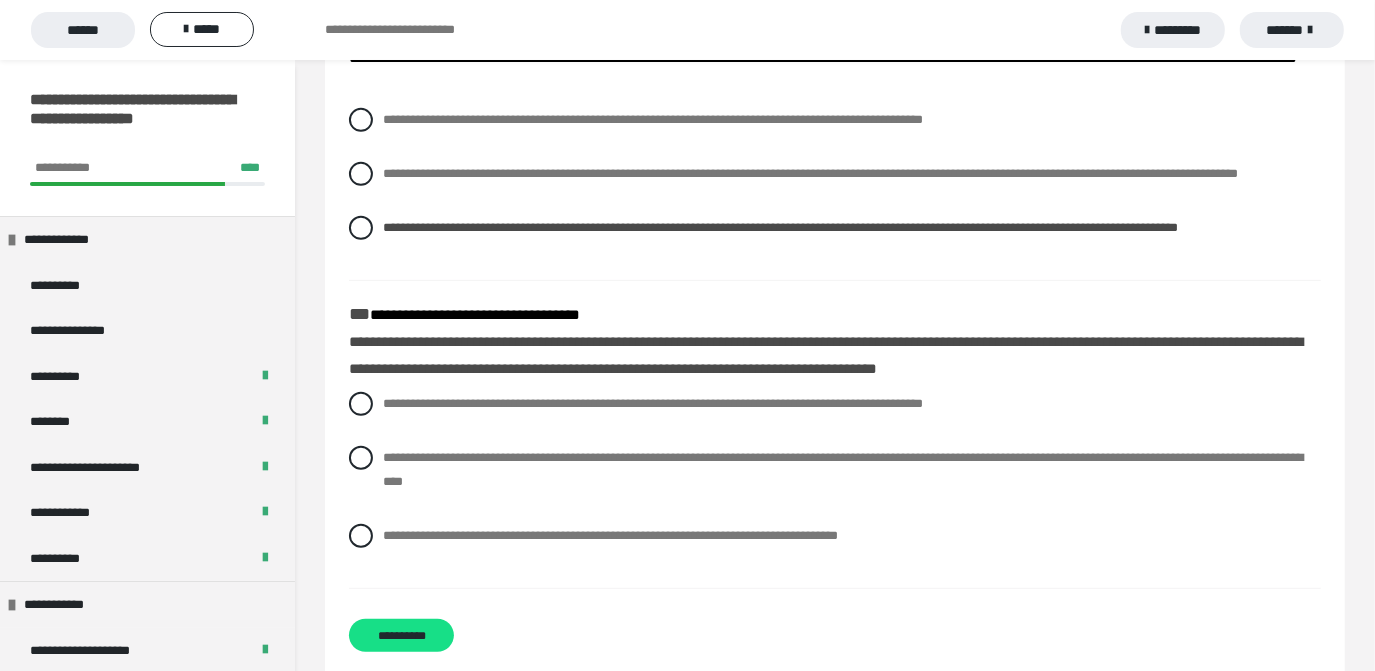 scroll, scrollTop: 552, scrollLeft: 0, axis: vertical 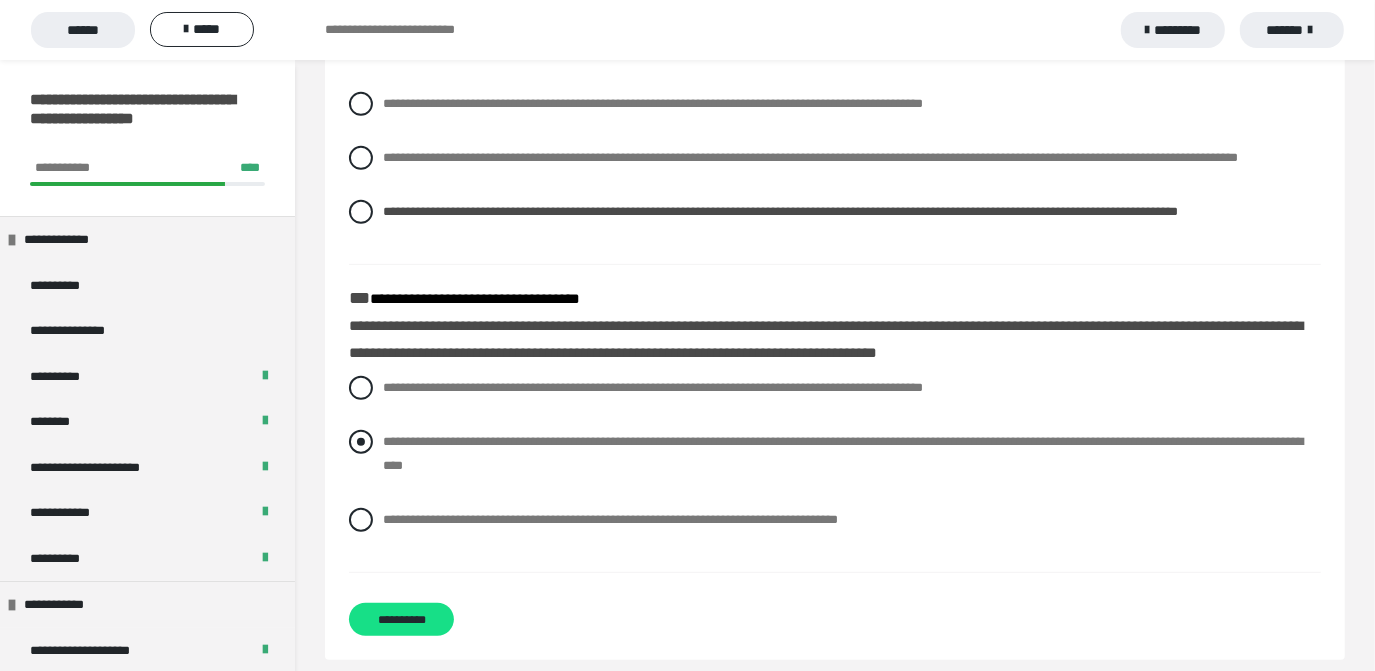 click at bounding box center [361, 442] 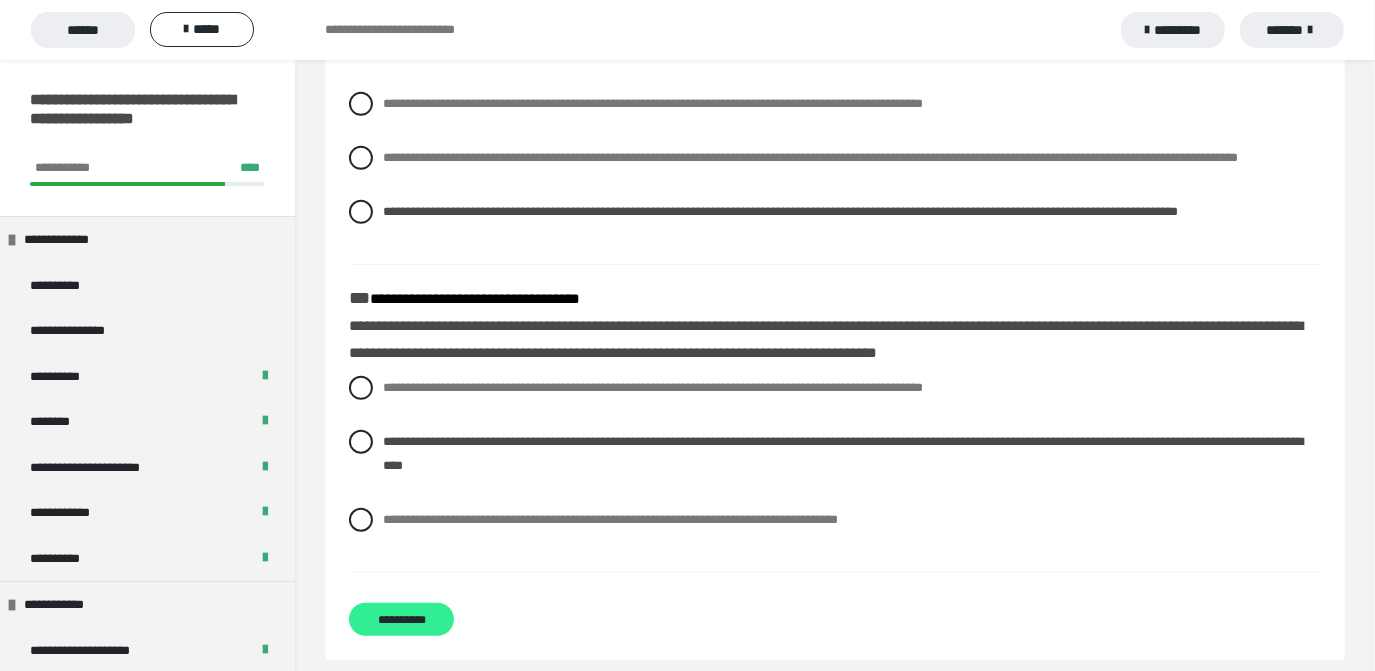 click on "**********" at bounding box center (401, 619) 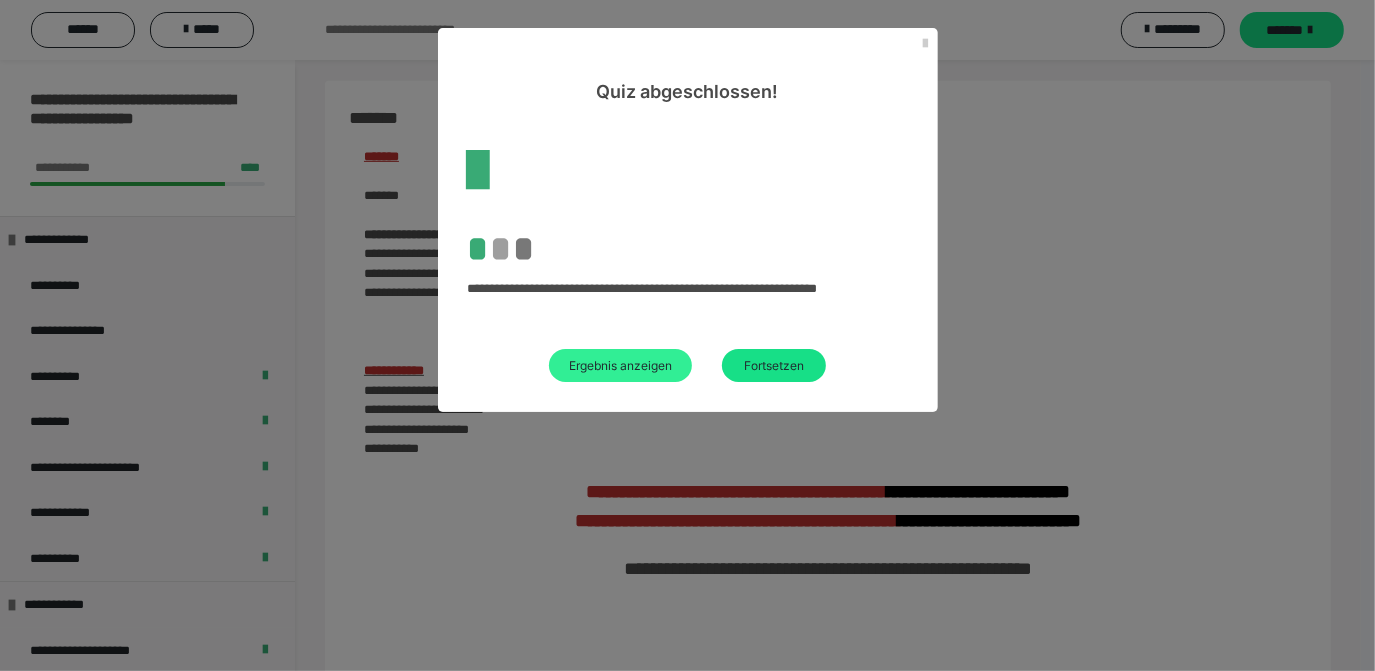 scroll, scrollTop: 584, scrollLeft: 0, axis: vertical 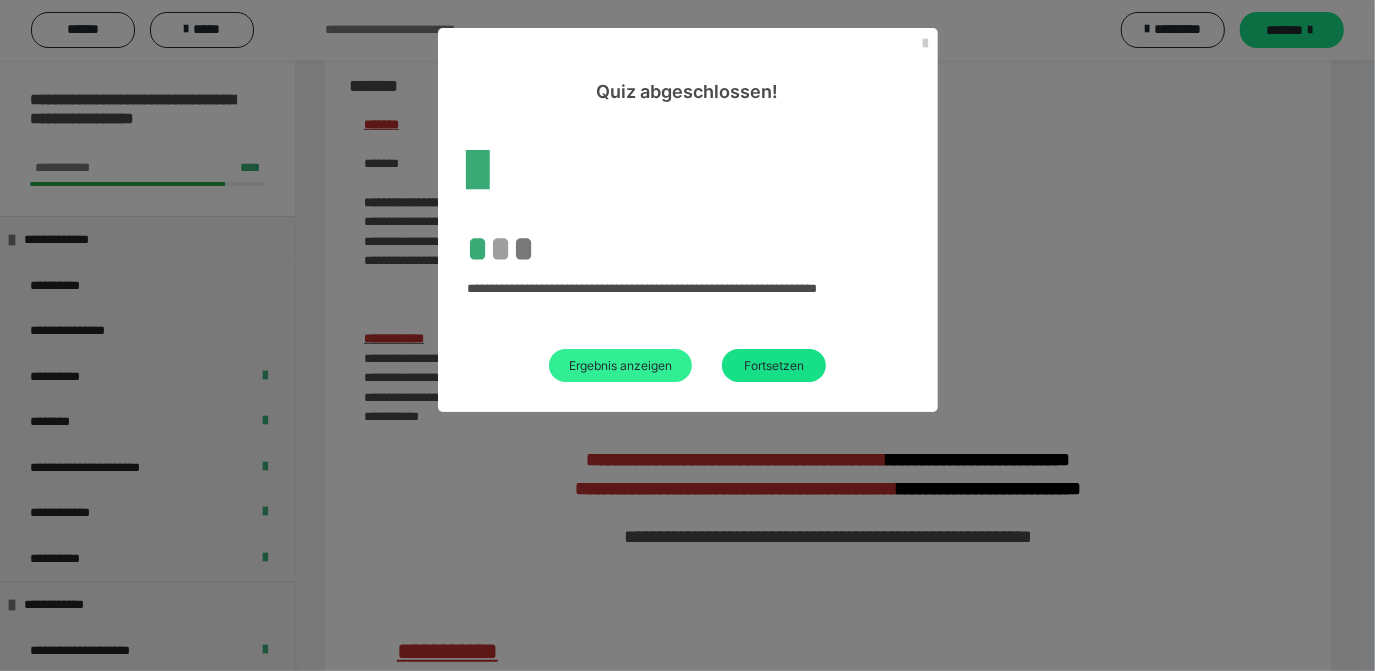 click on "Ergebnis anzeigen" at bounding box center [620, 365] 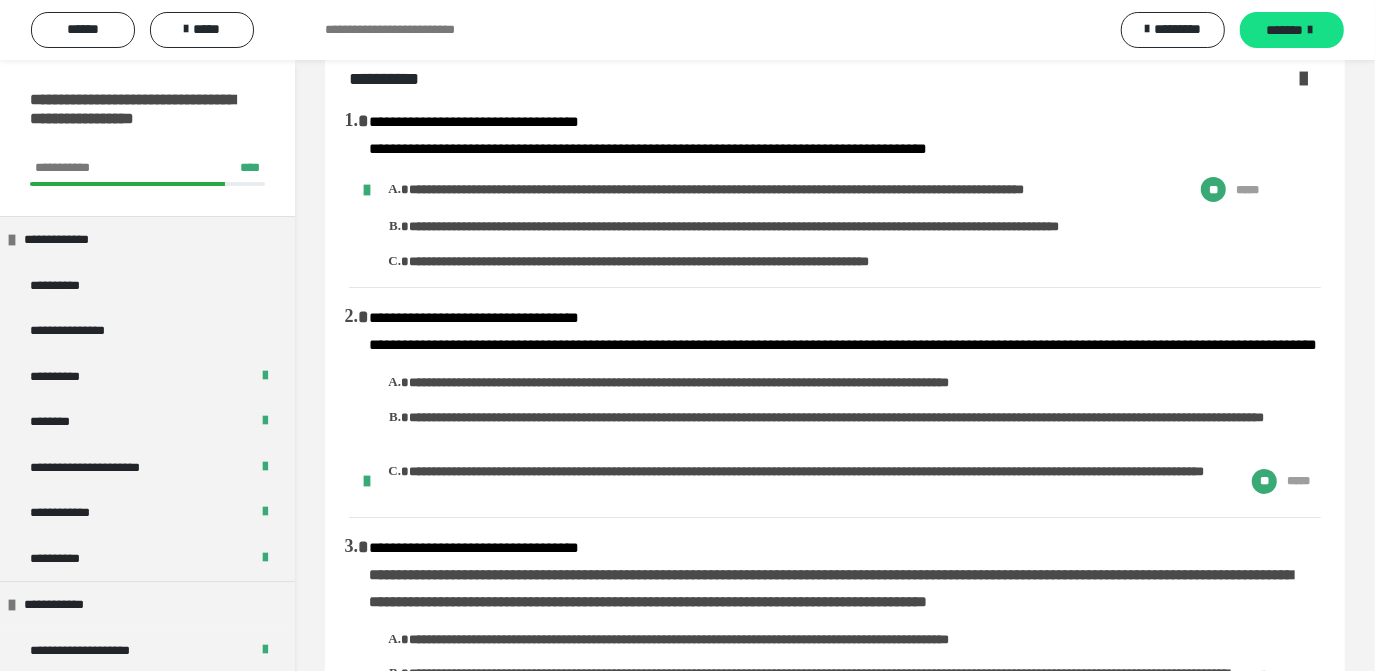 scroll, scrollTop: 0, scrollLeft: 0, axis: both 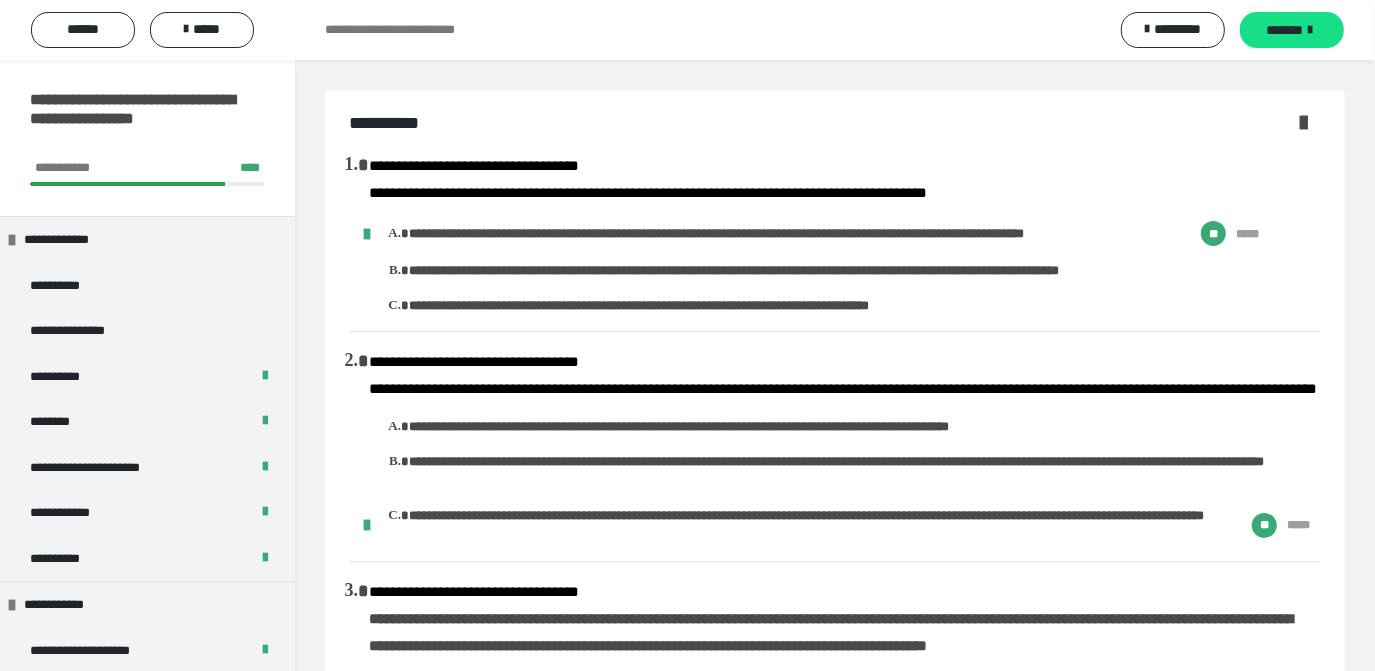 click at bounding box center [1303, 122] 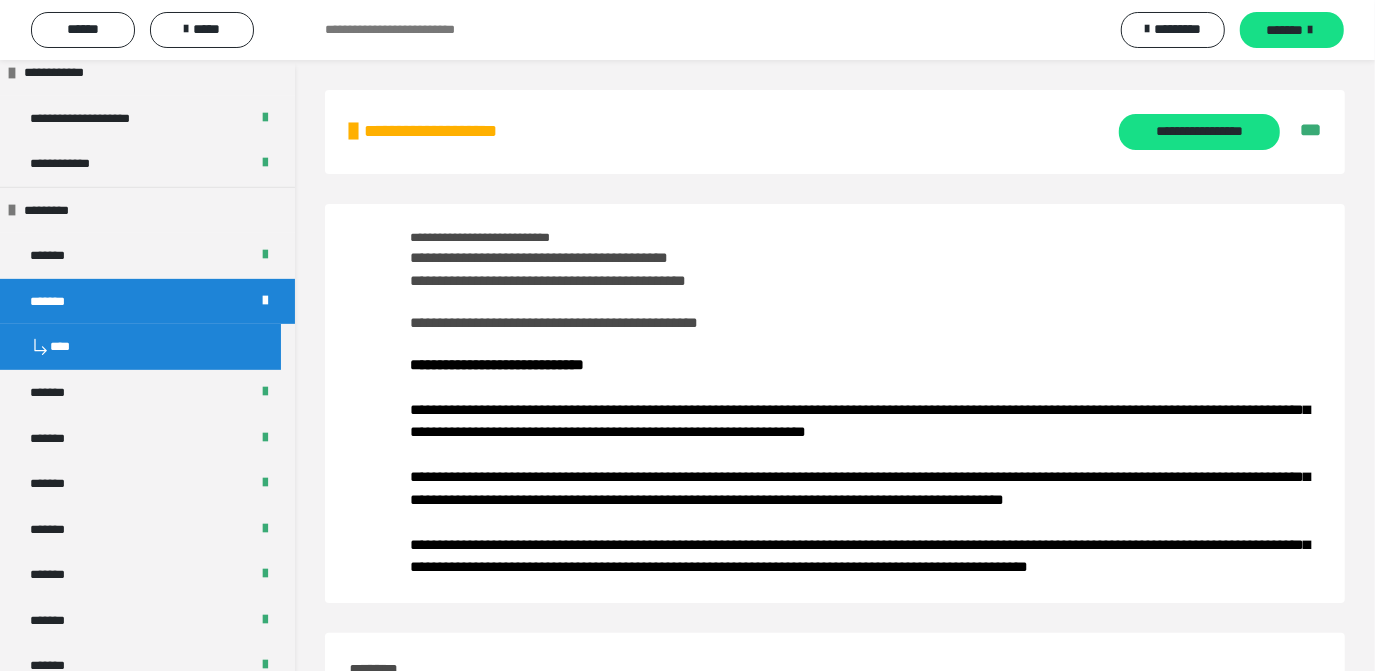scroll, scrollTop: 570, scrollLeft: 0, axis: vertical 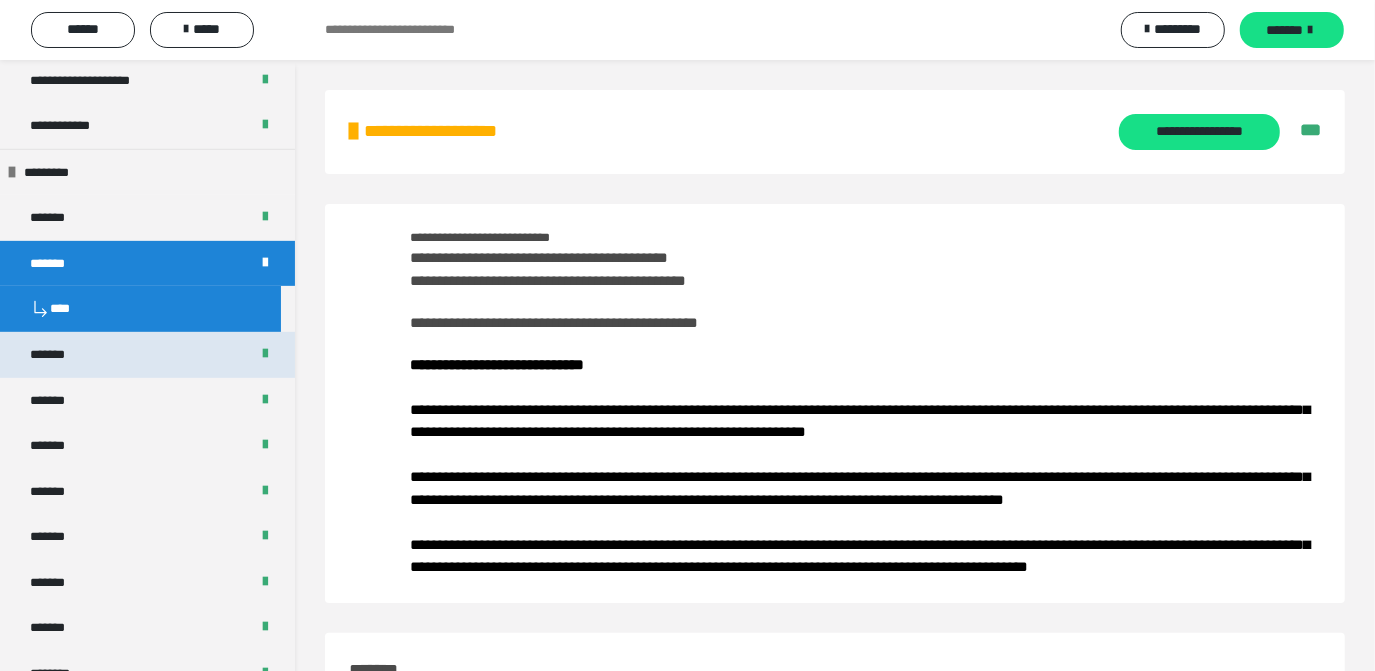 click on "*******" at bounding box center [147, 355] 